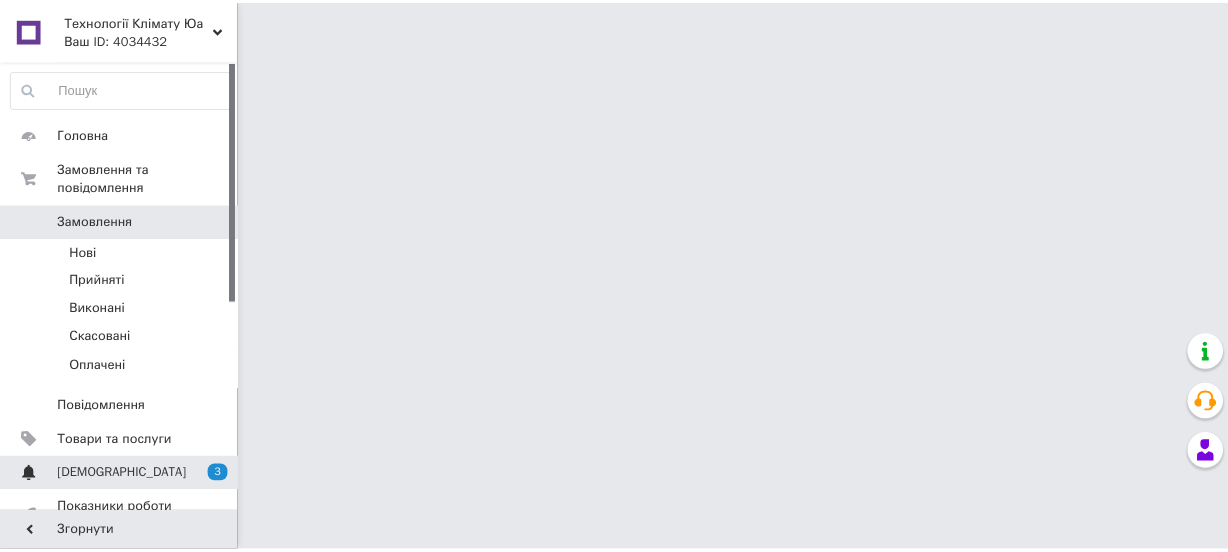 scroll, scrollTop: 0, scrollLeft: 0, axis: both 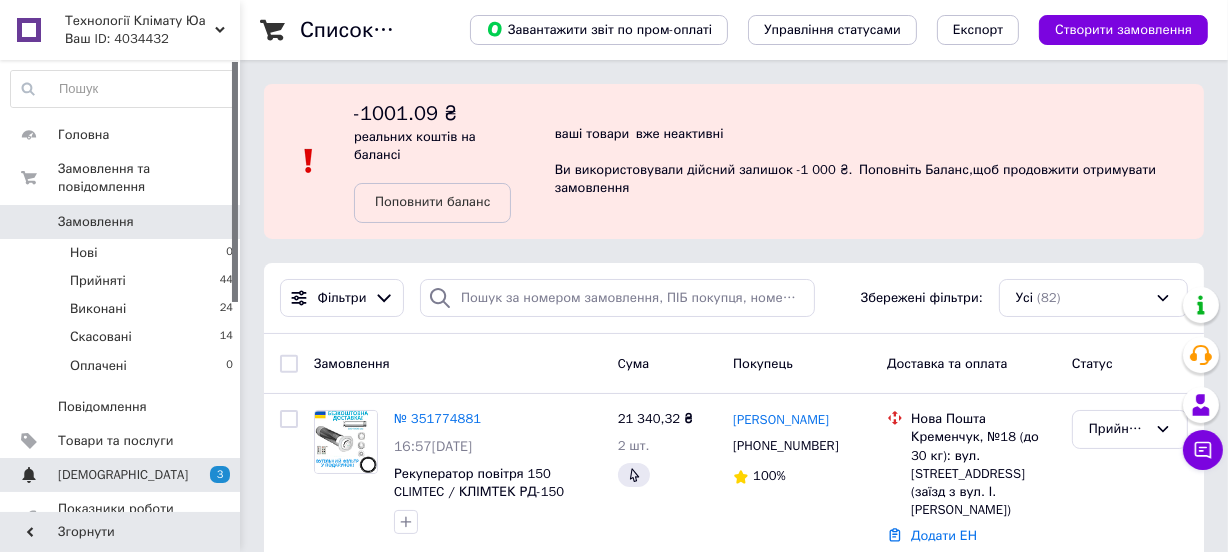 click on "[DEMOGRAPHIC_DATA]" at bounding box center (121, 475) 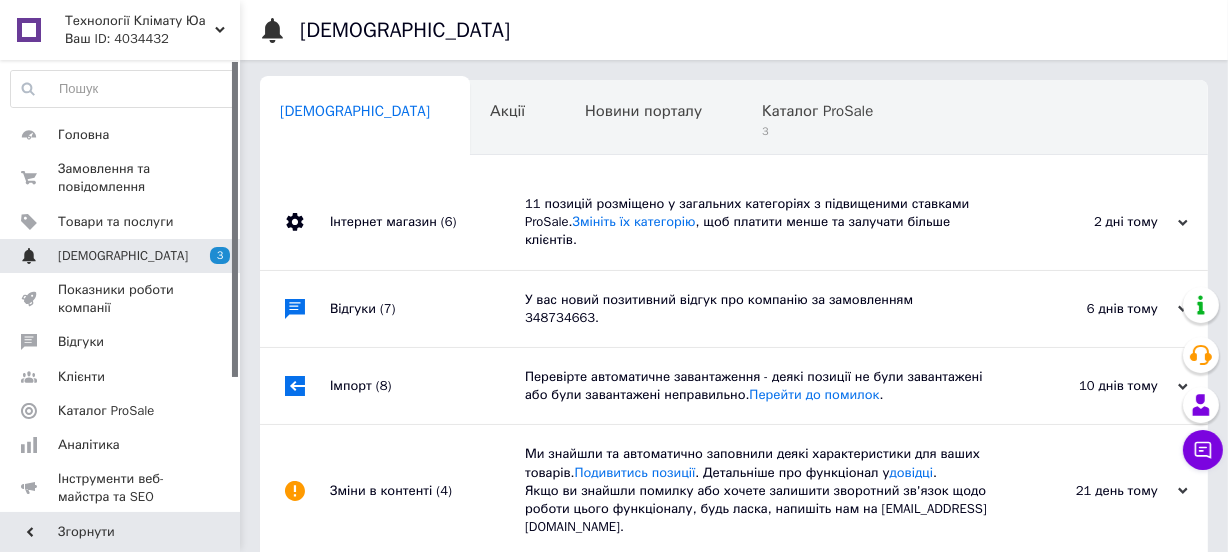 scroll, scrollTop: 0, scrollLeft: 2, axis: horizontal 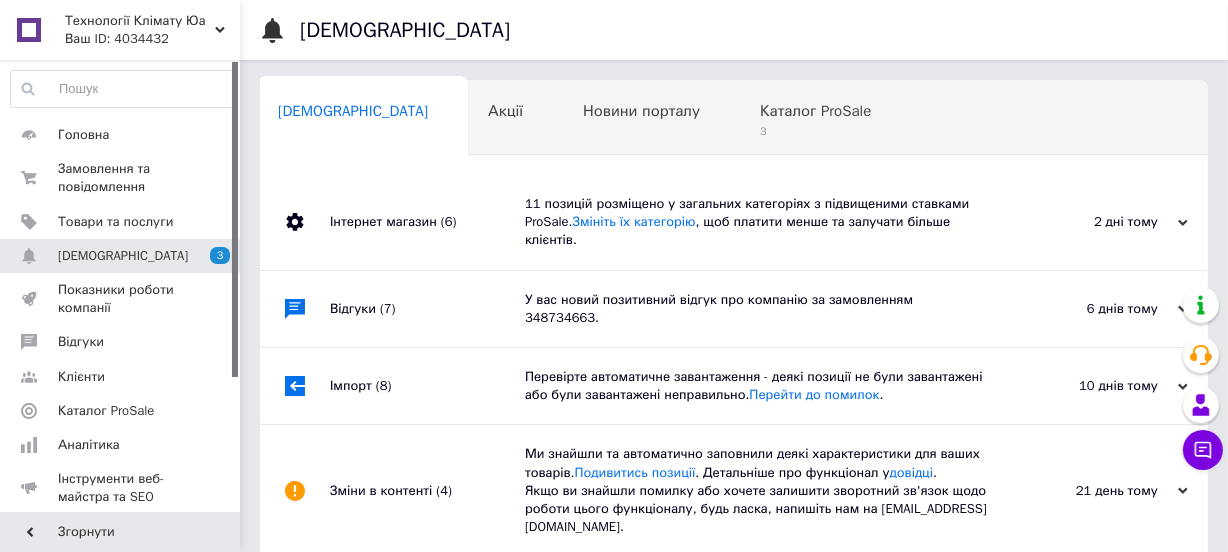 click on "Відгуки   (7)" at bounding box center (427, 309) 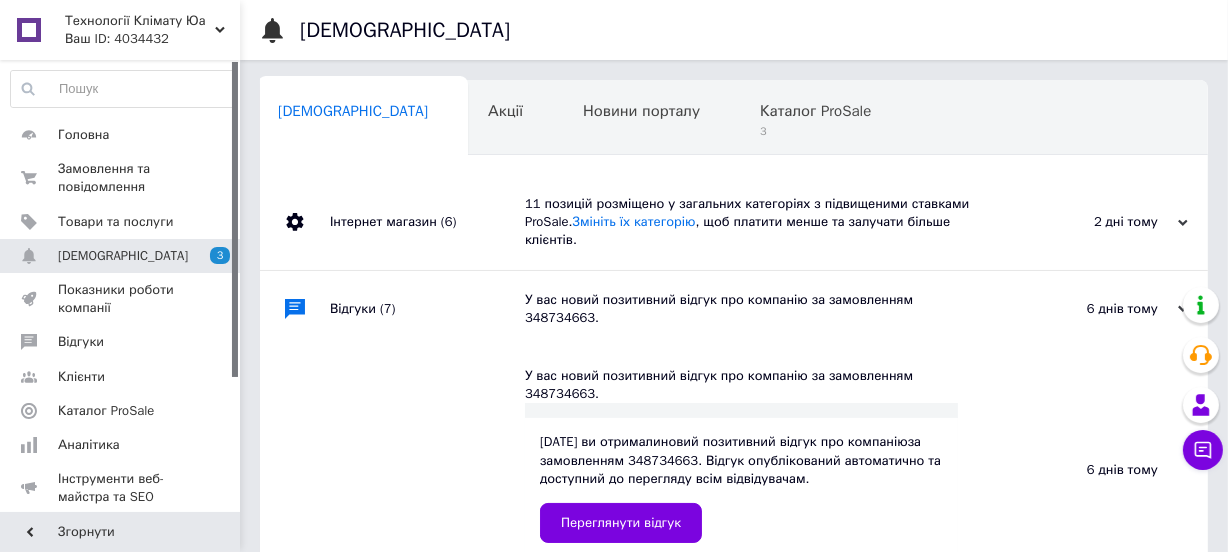 click on "Інтернет магазин   (6)" at bounding box center [427, 222] 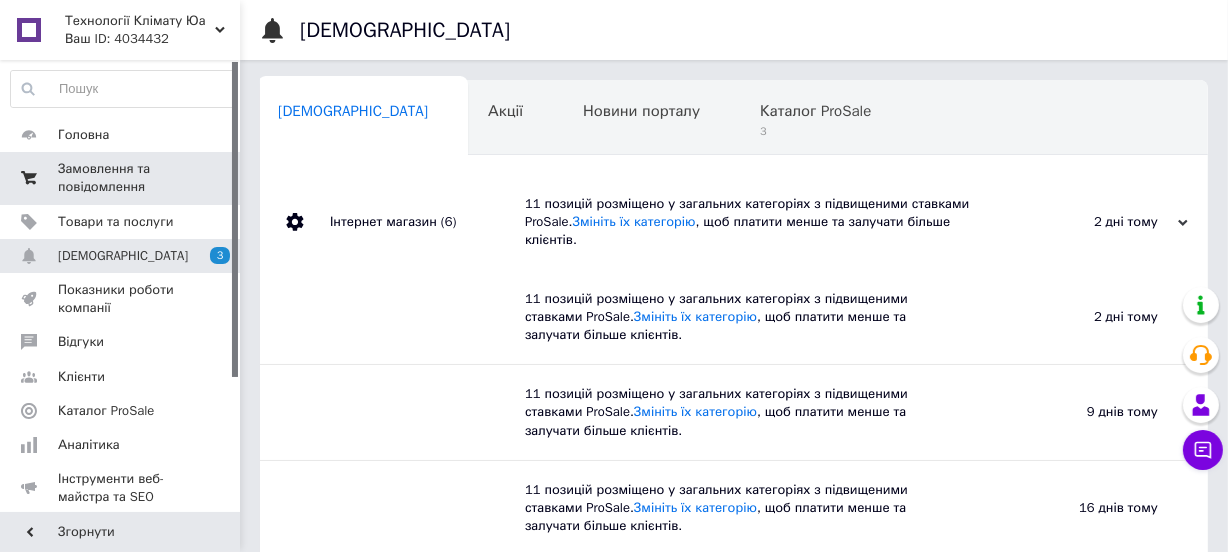 click on "Замовлення та повідомлення" at bounding box center [121, 178] 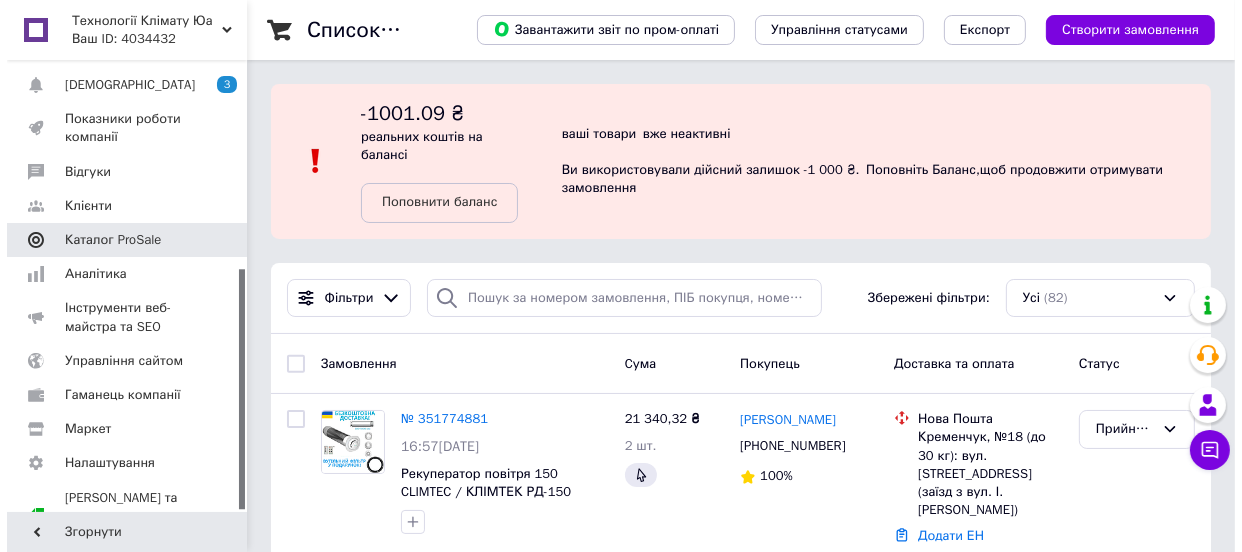 scroll, scrollTop: 392, scrollLeft: 0, axis: vertical 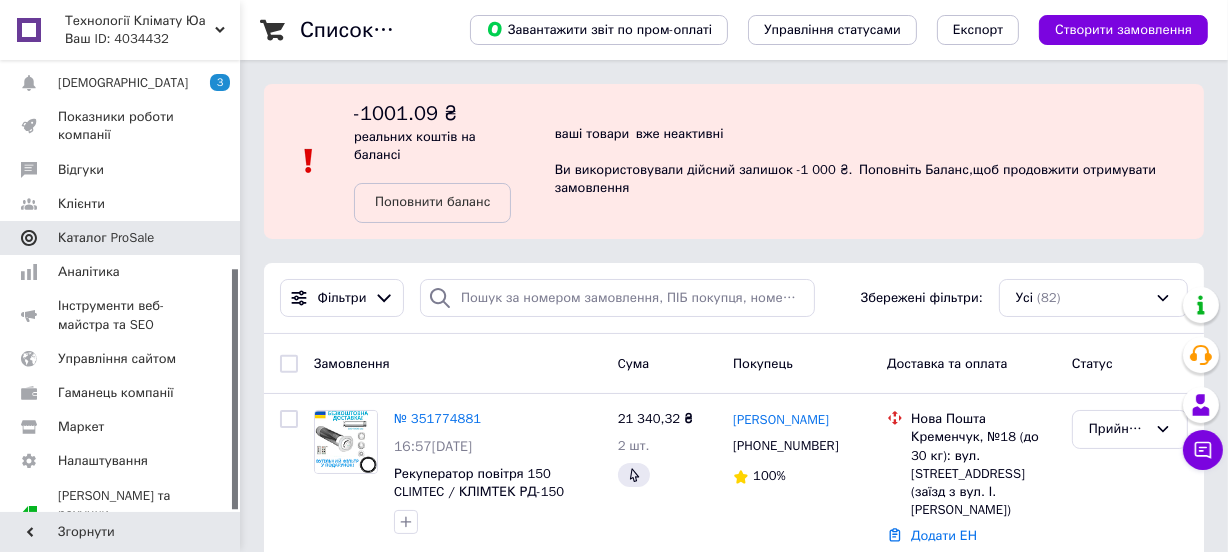 click on "Каталог ProSale" at bounding box center (106, 238) 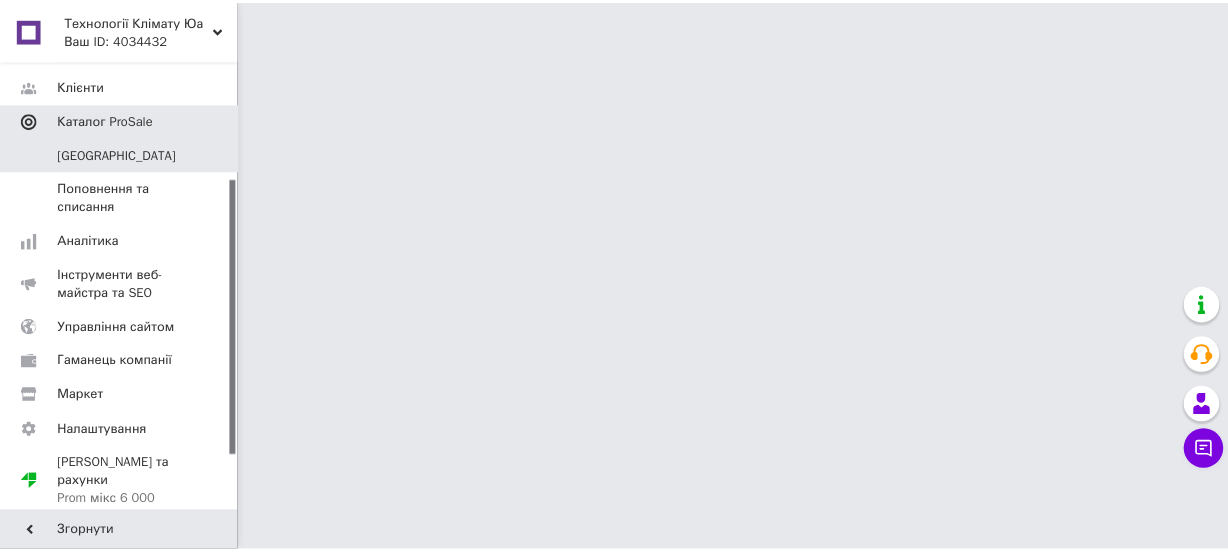 scroll, scrollTop: 190, scrollLeft: 0, axis: vertical 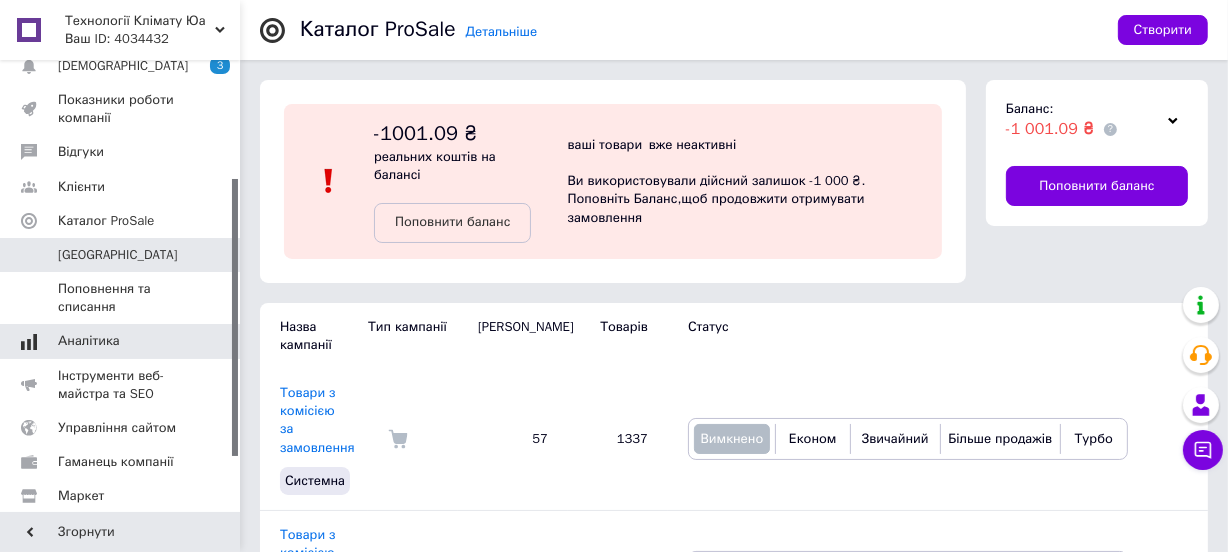 click on "Аналітика" at bounding box center (121, 341) 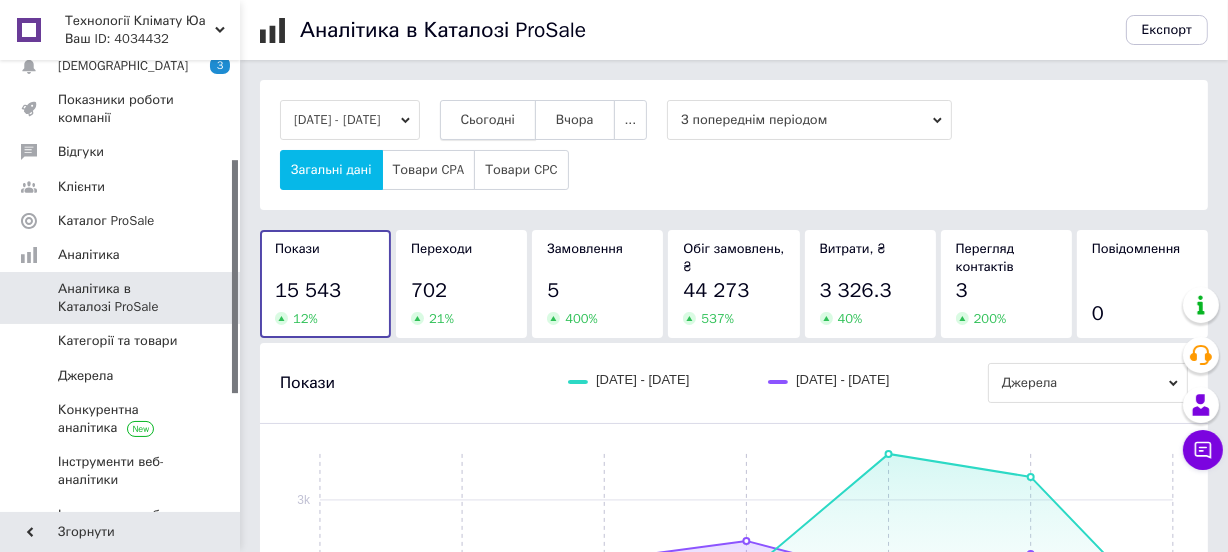 click on "Сьогодні" at bounding box center (488, 120) 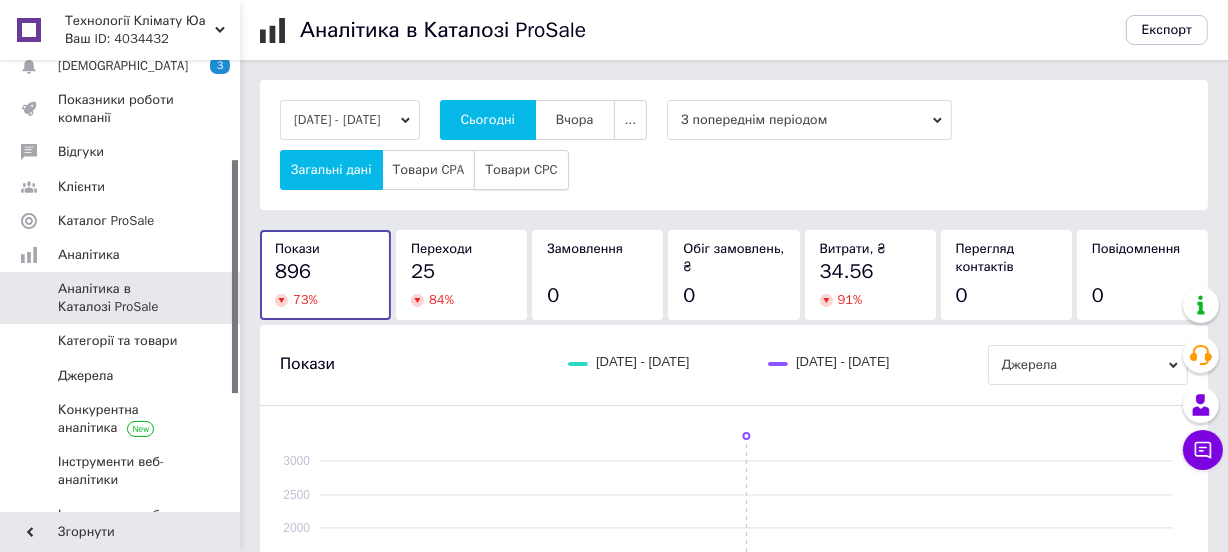 click on "Товари CPC" at bounding box center (521, 170) 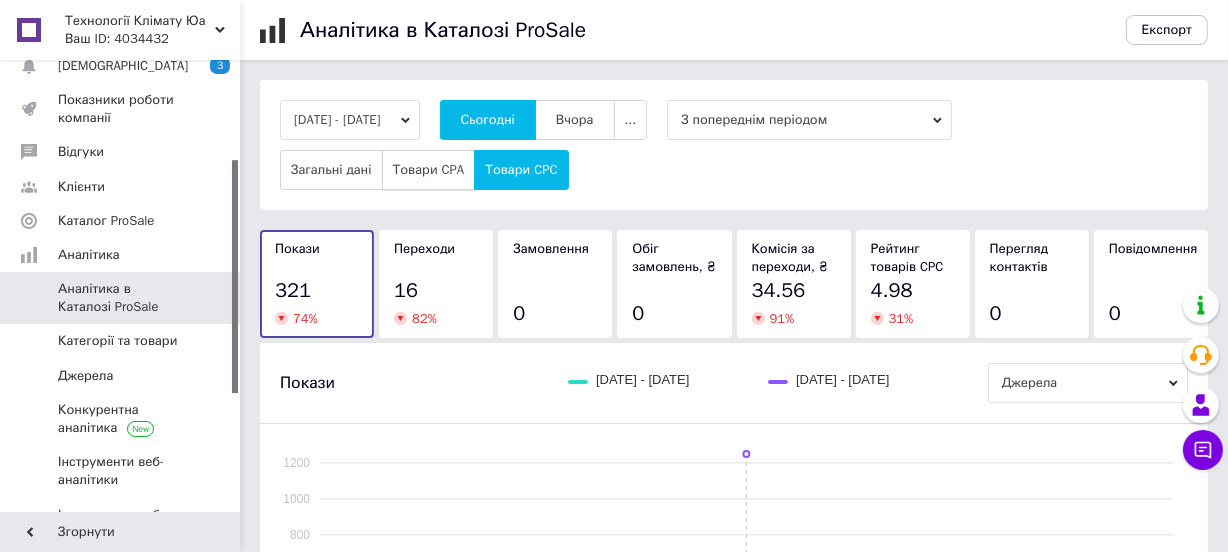 click on "Товари CPA" at bounding box center [429, 170] 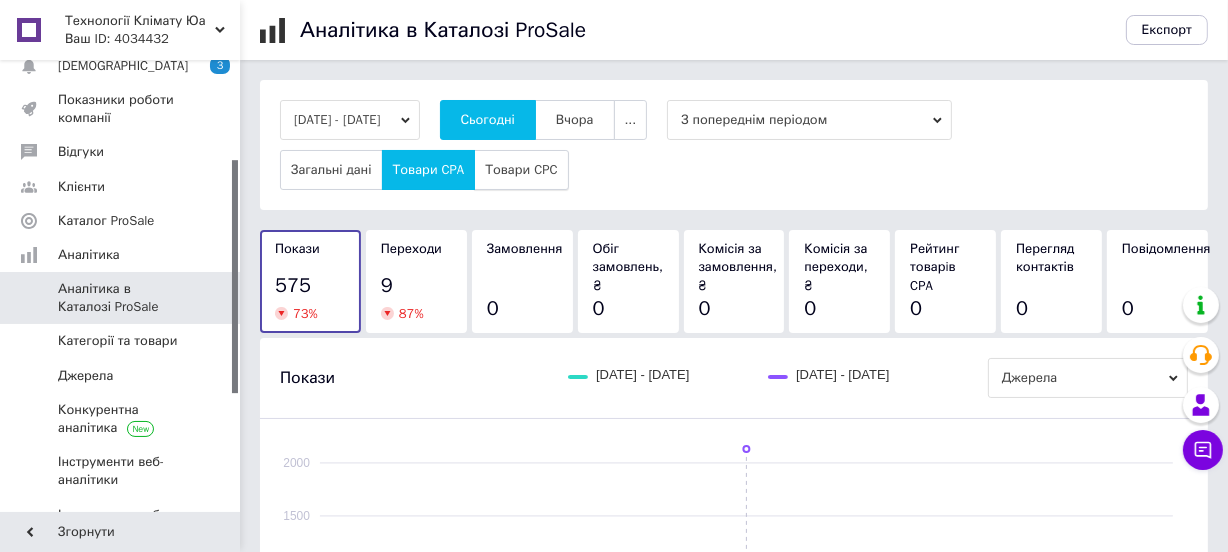 click on "Товари CPC" at bounding box center [521, 170] 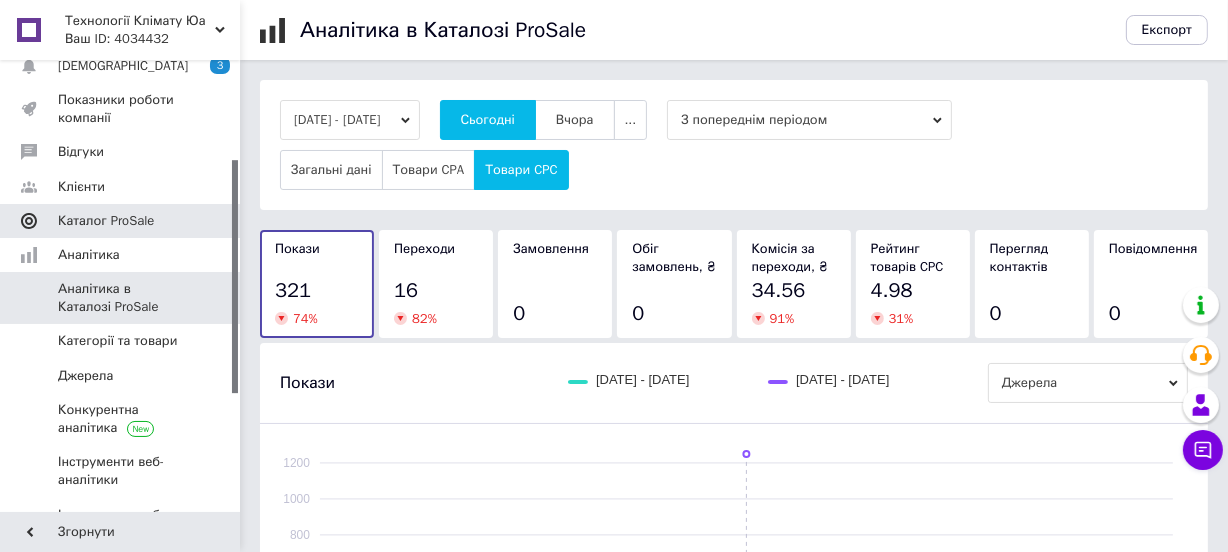 click on "Каталог ProSale" at bounding box center [121, 221] 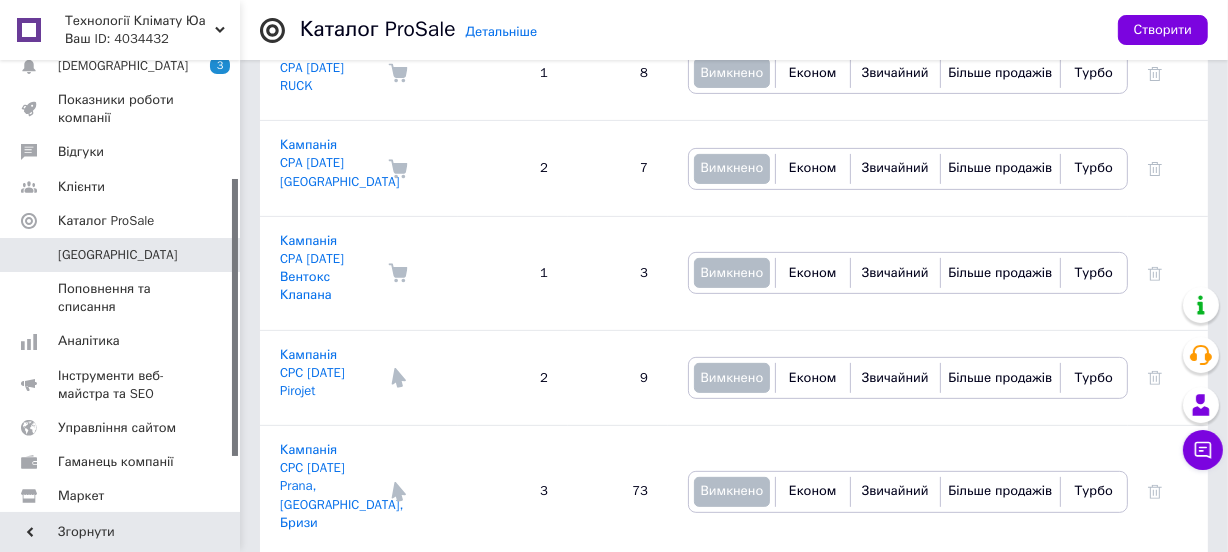 scroll, scrollTop: 636, scrollLeft: 0, axis: vertical 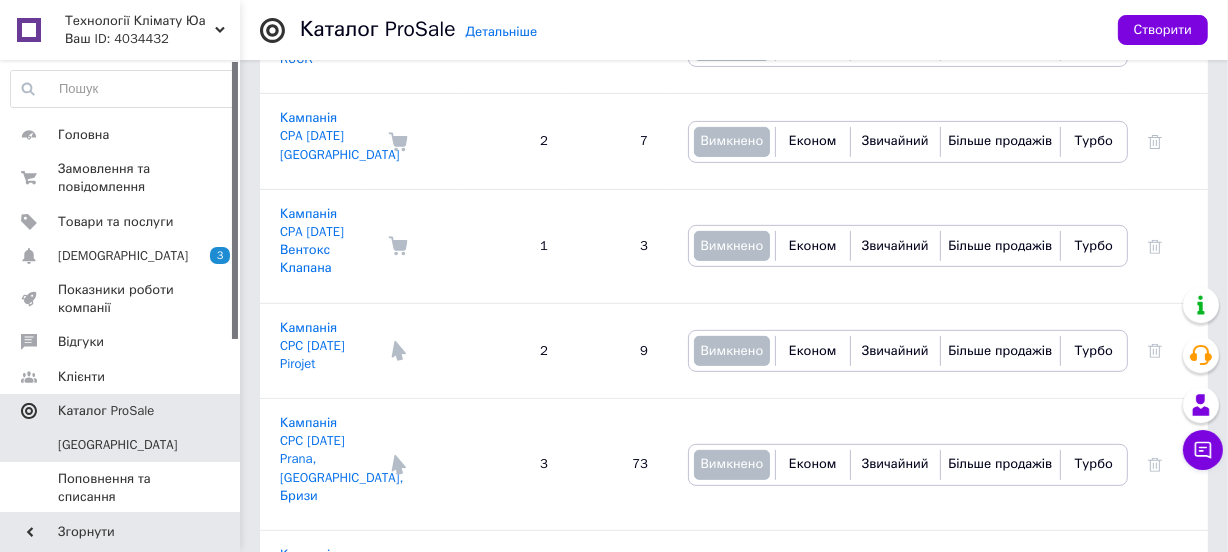 click on "Каталог ProSale" at bounding box center (106, 411) 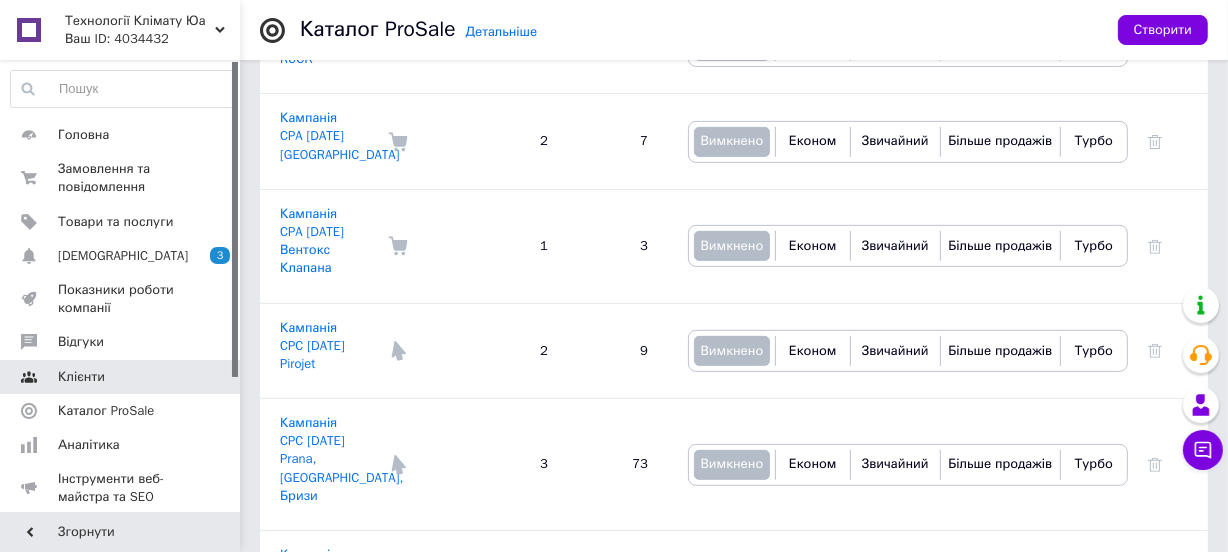 click on "Клієнти" at bounding box center [121, 377] 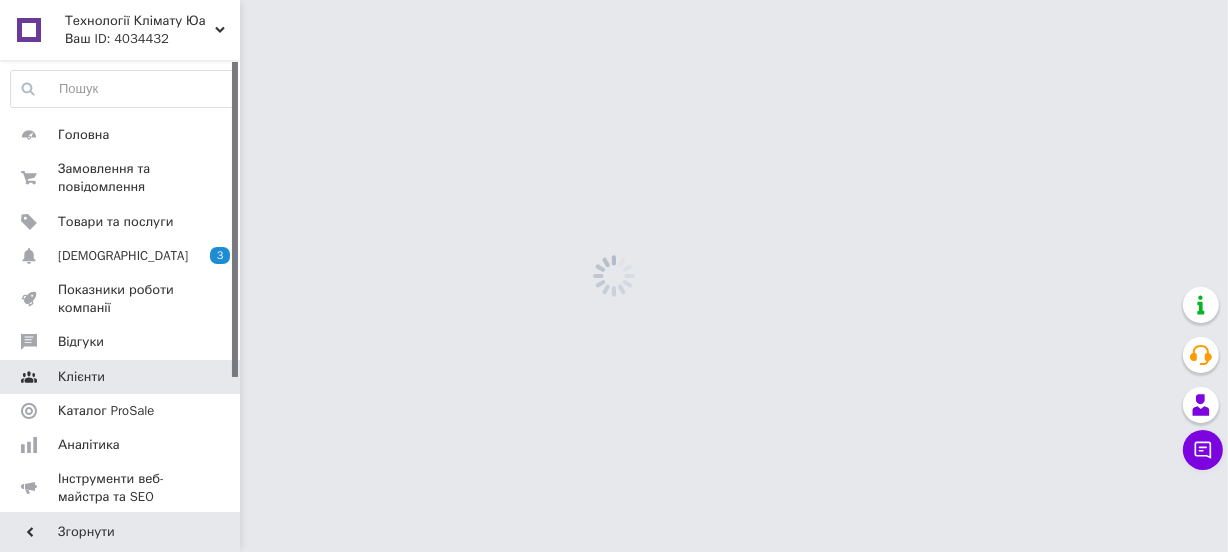 scroll, scrollTop: 0, scrollLeft: 0, axis: both 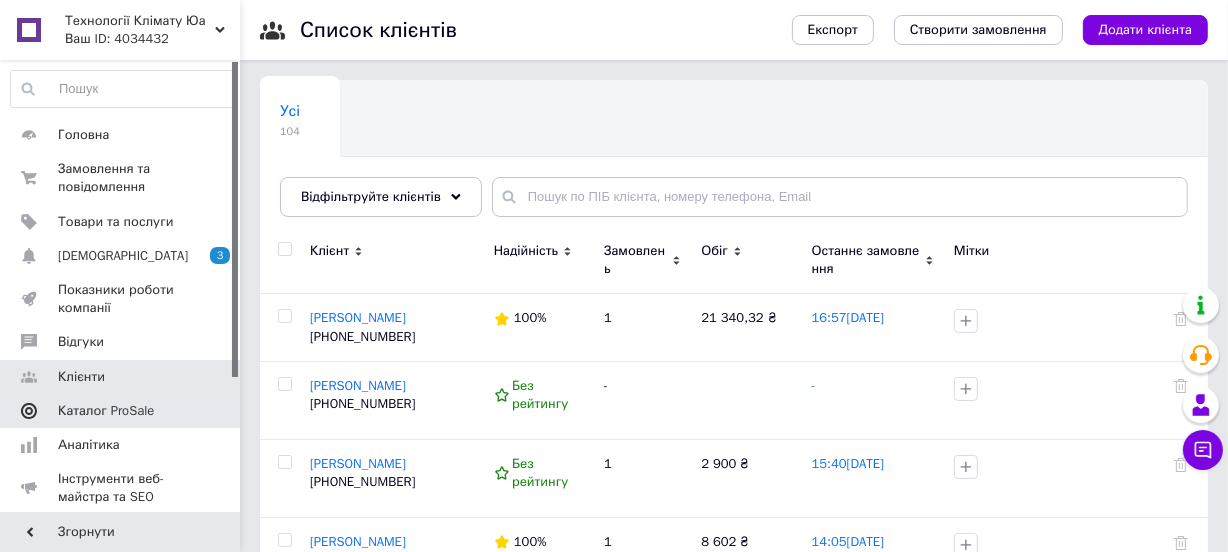 click on "Каталог ProSale" at bounding box center [121, 411] 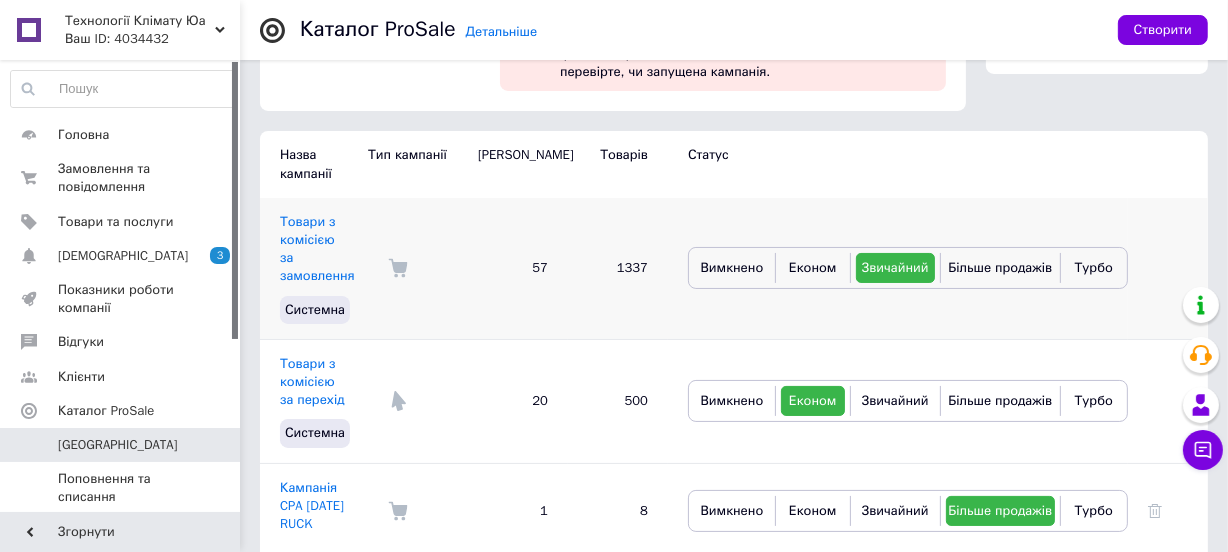 scroll, scrollTop: 181, scrollLeft: 0, axis: vertical 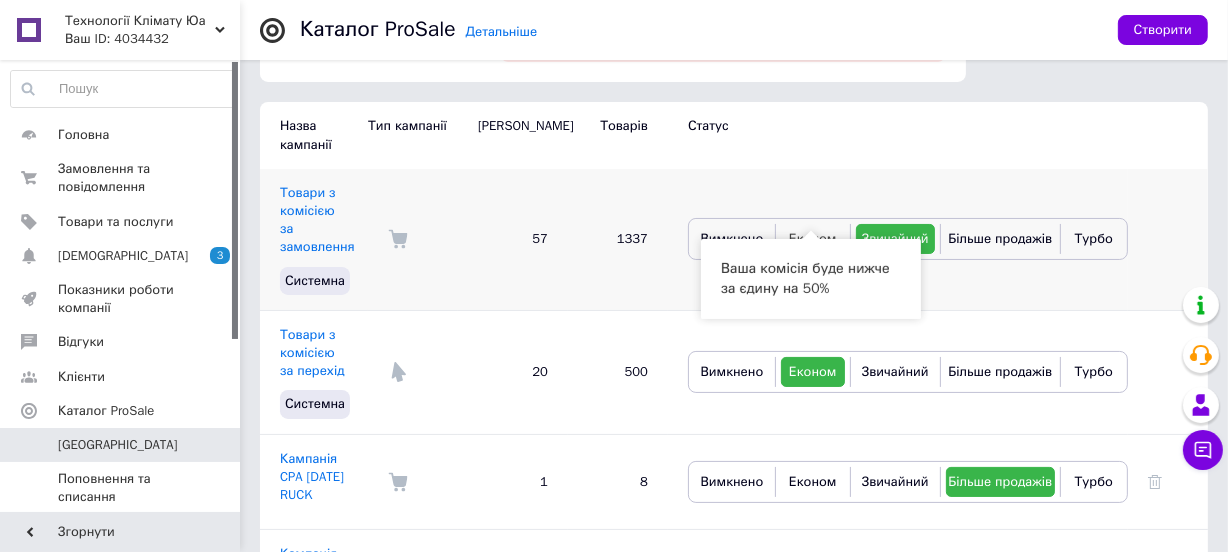 click on "Економ" at bounding box center [813, 239] 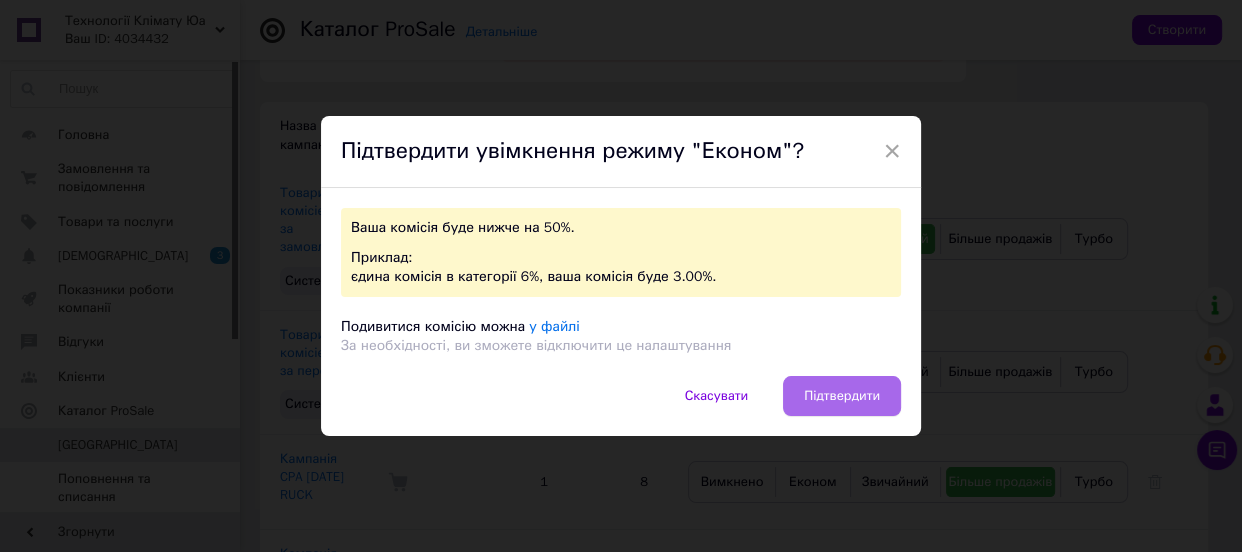 click on "Підтвердити" at bounding box center [842, 396] 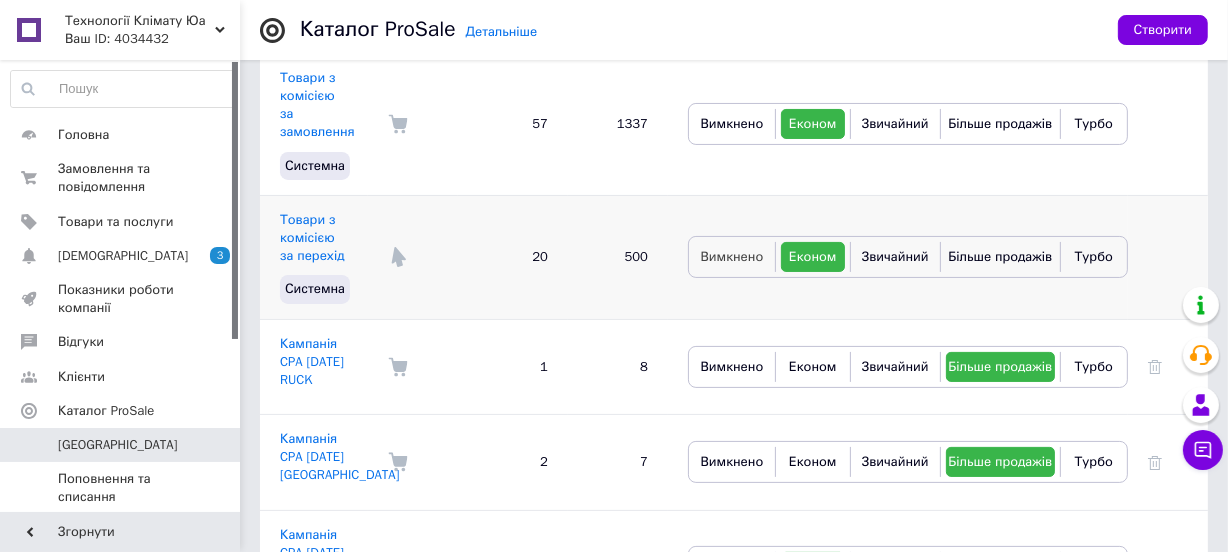 scroll, scrollTop: 363, scrollLeft: 0, axis: vertical 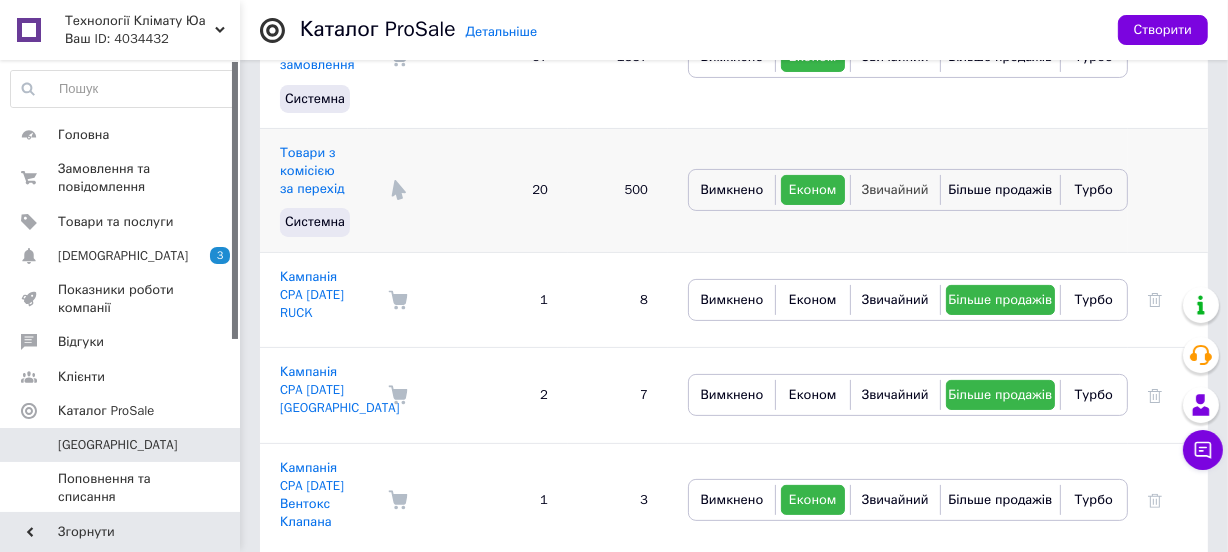click on "Звичайний" at bounding box center (895, 189) 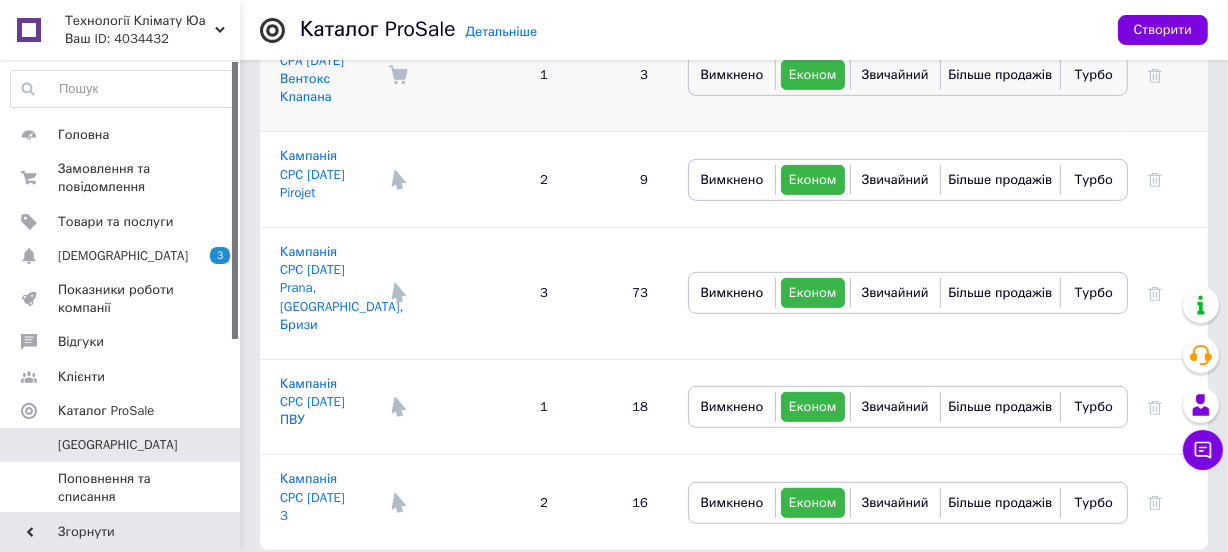 scroll, scrollTop: 818, scrollLeft: 0, axis: vertical 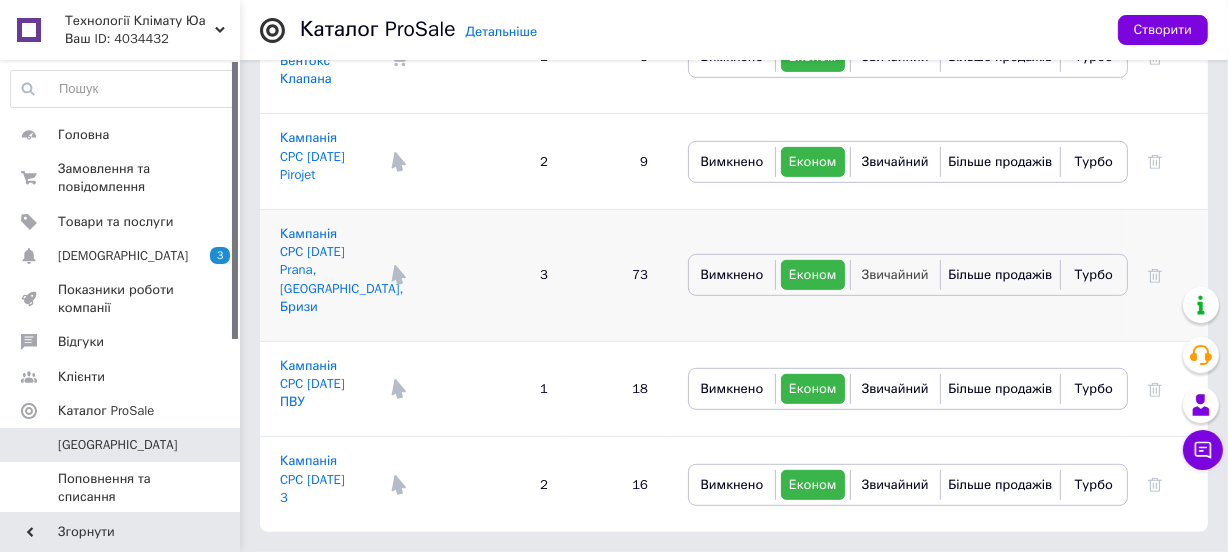 click on "Звичайний" at bounding box center (895, 274) 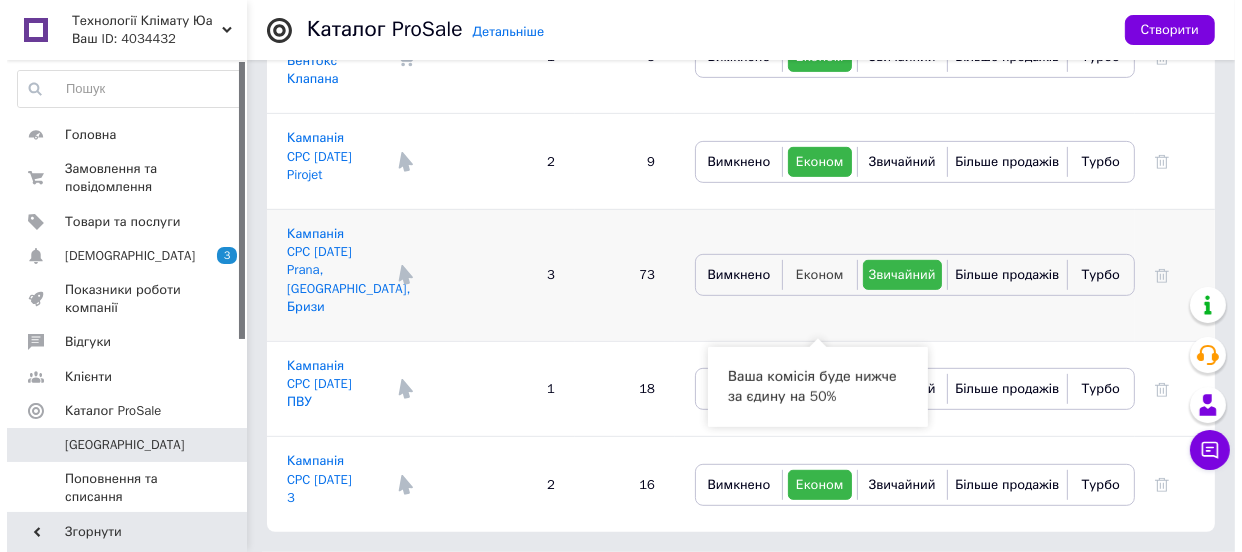 scroll, scrollTop: 896, scrollLeft: 0, axis: vertical 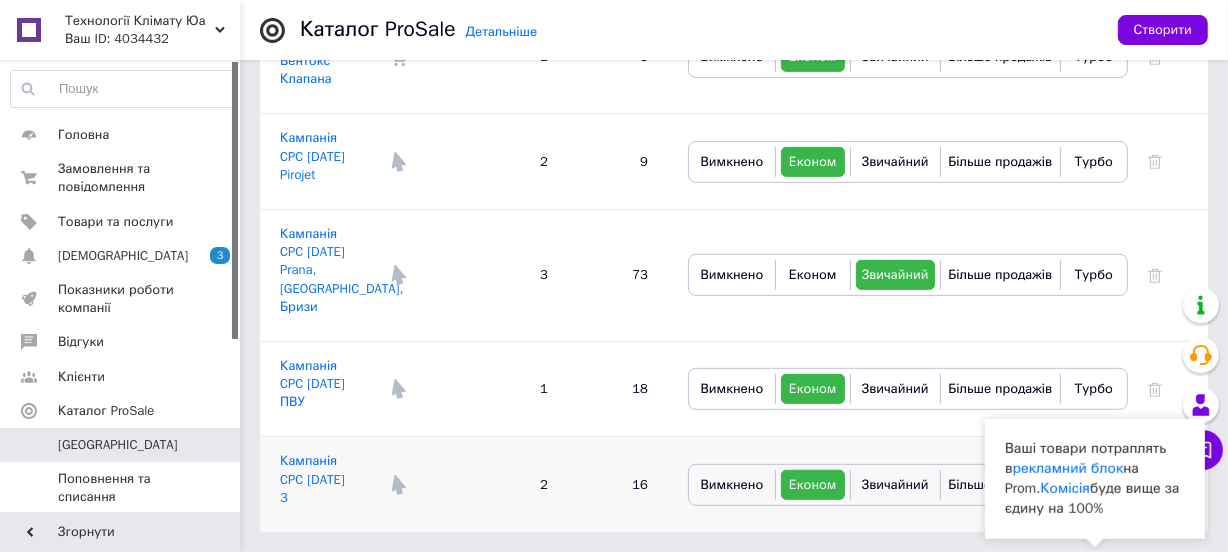 click on "Турбо" at bounding box center [1094, 484] 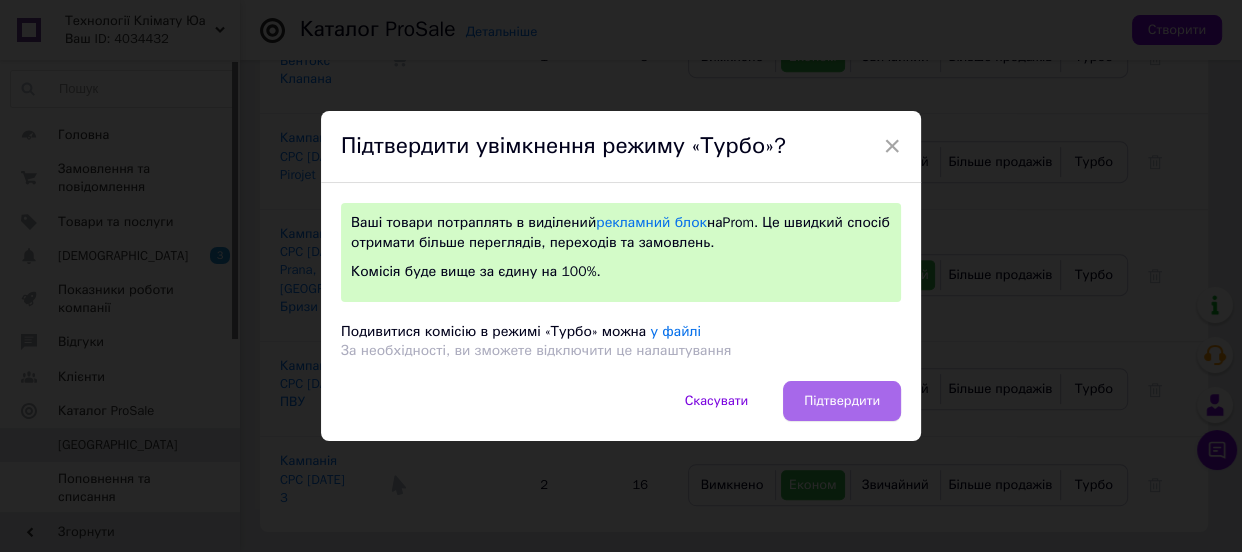 click on "Підтвердити" at bounding box center [842, 401] 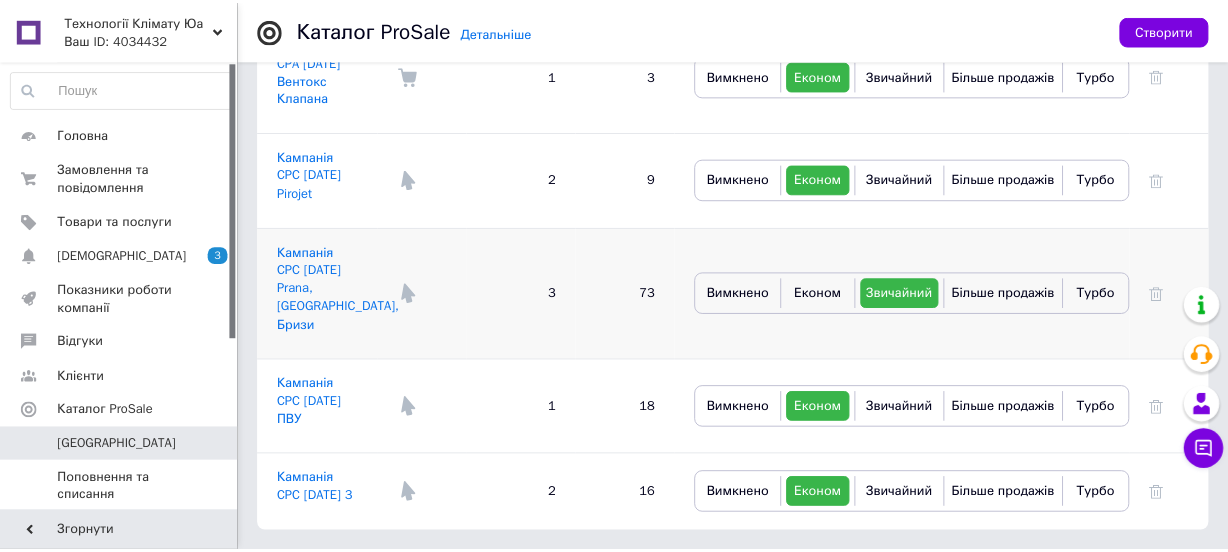 scroll, scrollTop: 750, scrollLeft: 0, axis: vertical 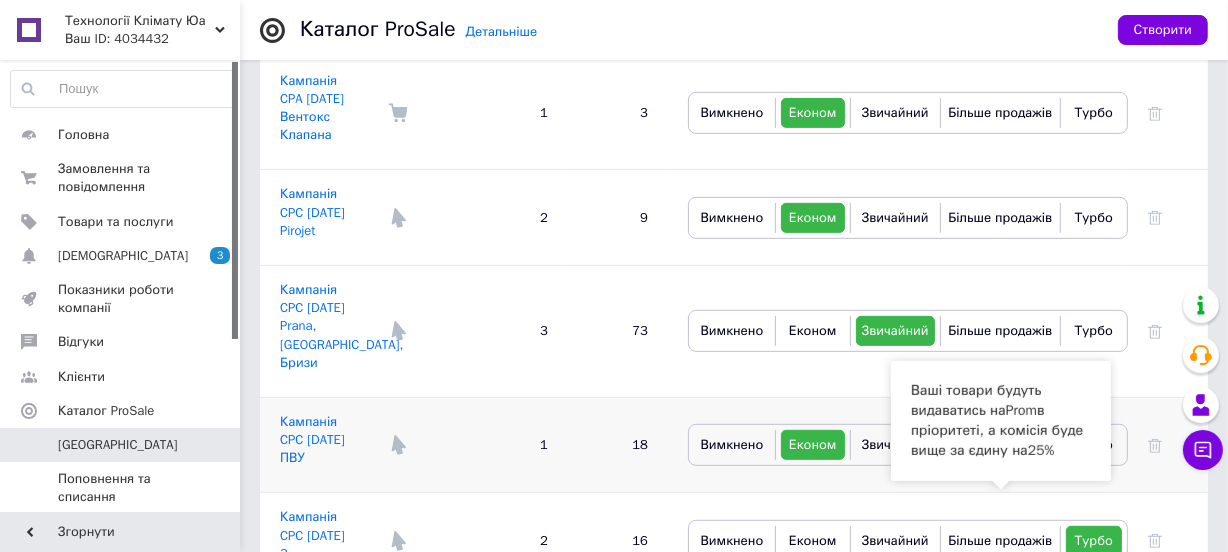 click on "Більше продажів" at bounding box center (1000, 444) 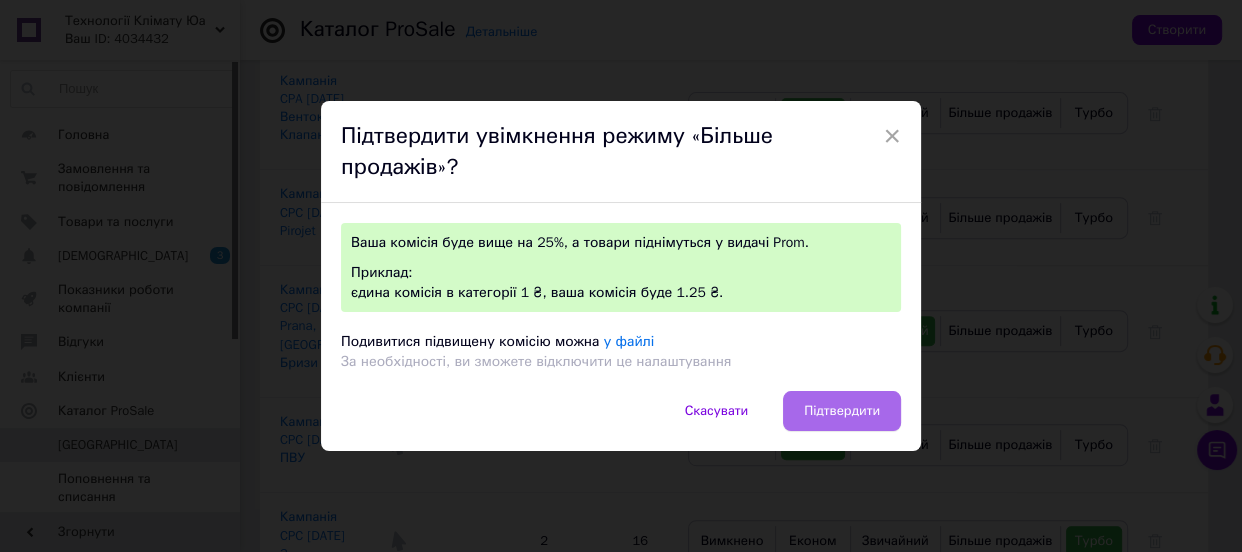 click on "Підтвердити" at bounding box center [842, 411] 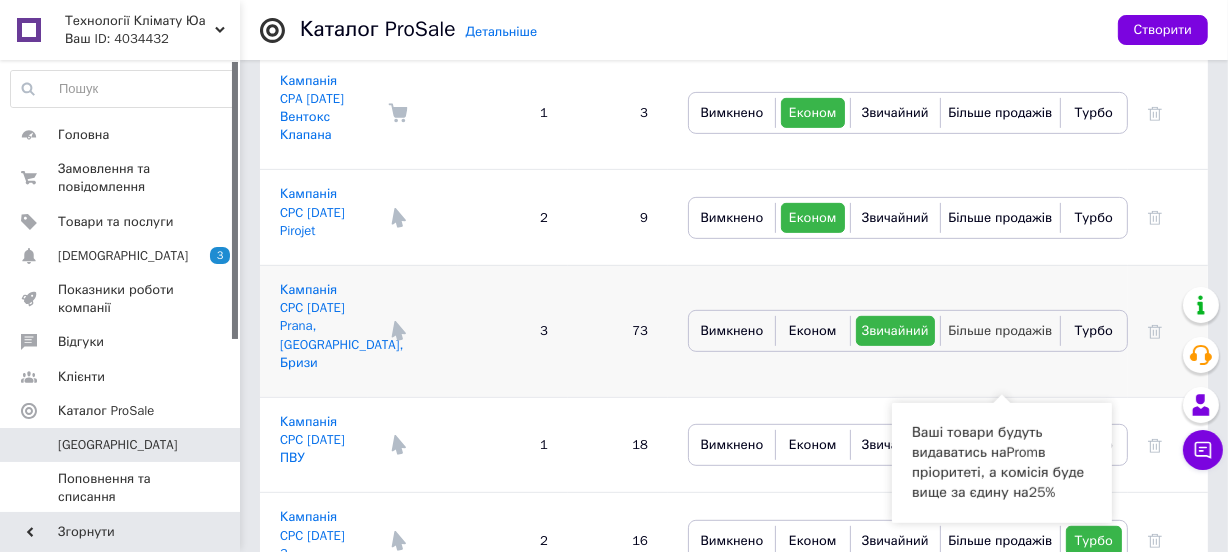 click on "Більше продажів" at bounding box center [1000, 330] 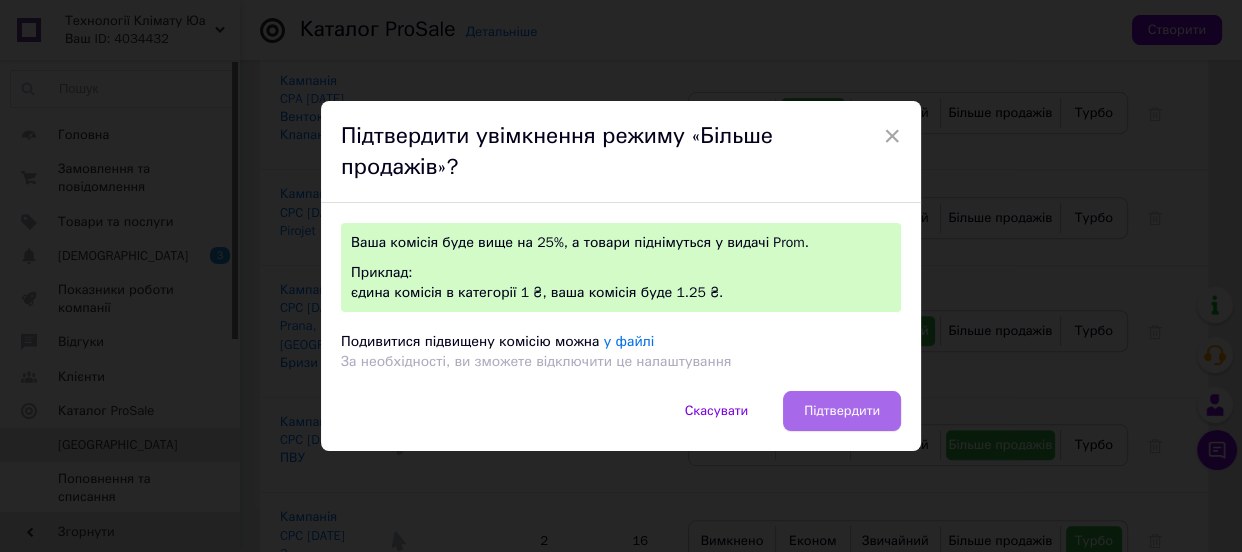 click on "Підтвердити" at bounding box center [842, 411] 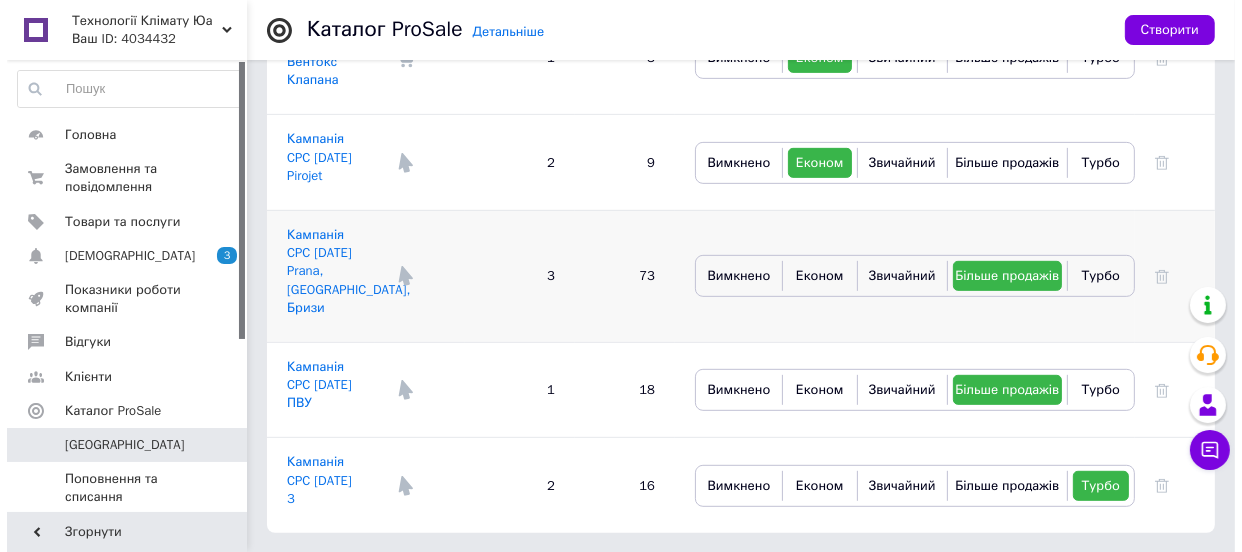 scroll, scrollTop: 896, scrollLeft: 0, axis: vertical 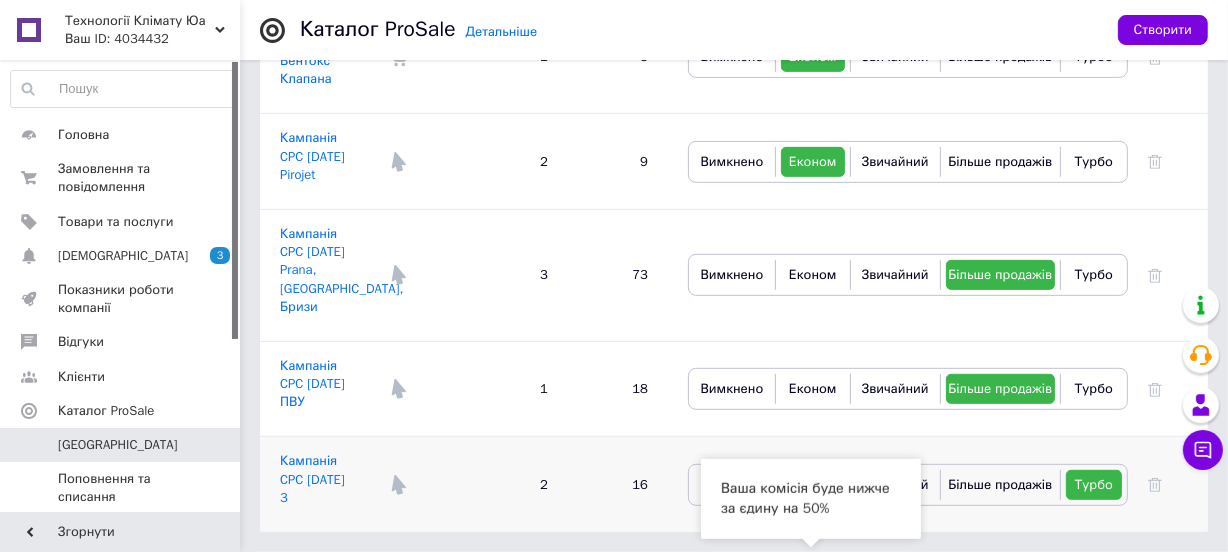 click on "Економ" at bounding box center [813, 484] 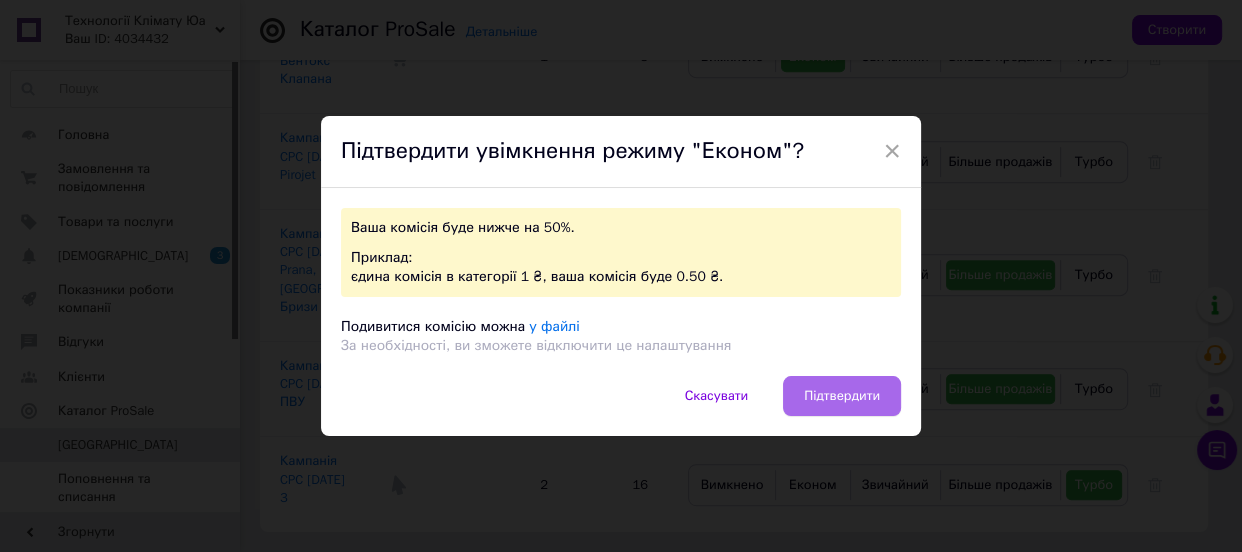 click on "Підтвердити" at bounding box center (842, 396) 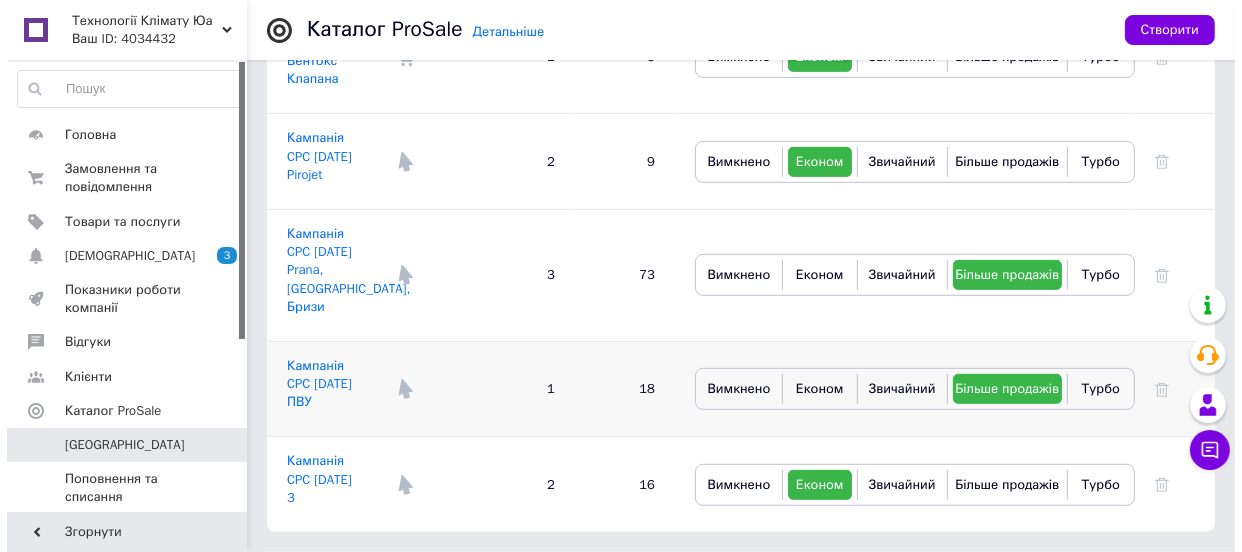 scroll, scrollTop: 896, scrollLeft: 0, axis: vertical 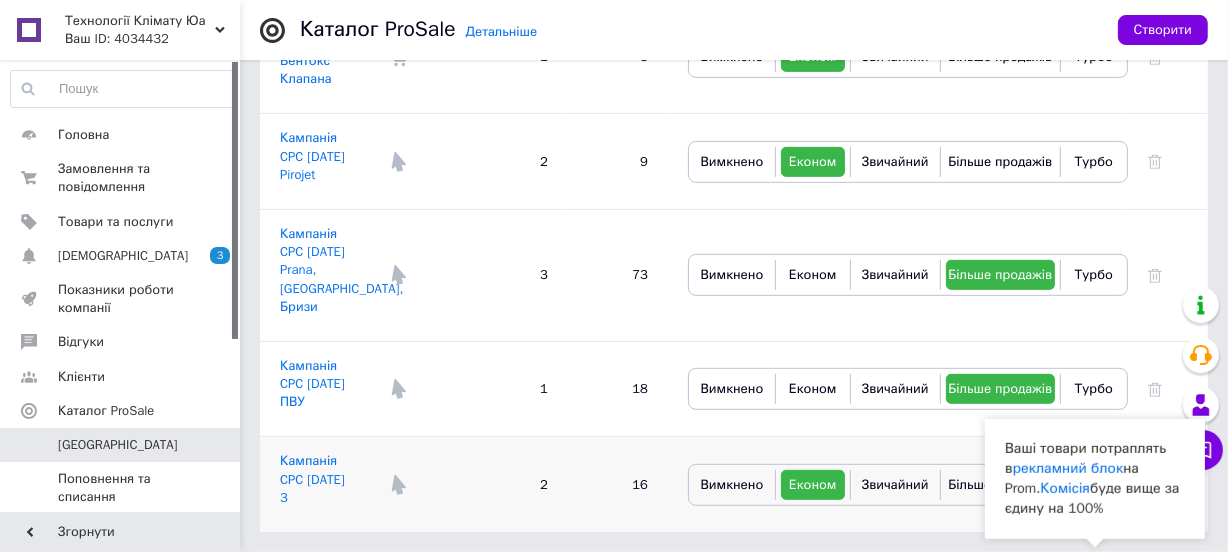 click on "Турбо" at bounding box center [1094, 484] 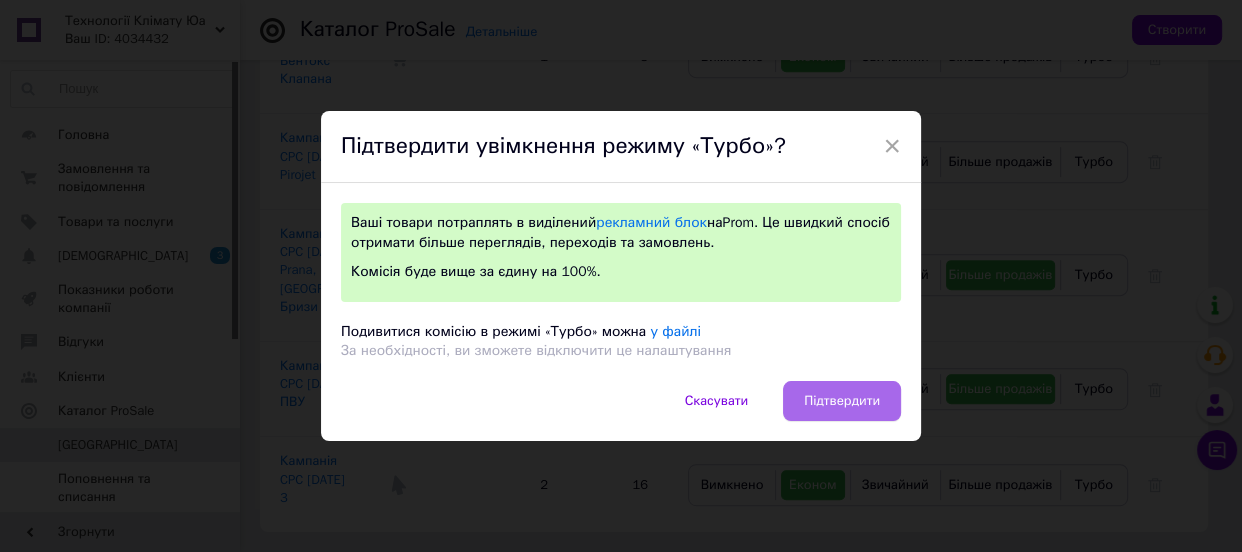 click on "Підтвердити" at bounding box center [842, 401] 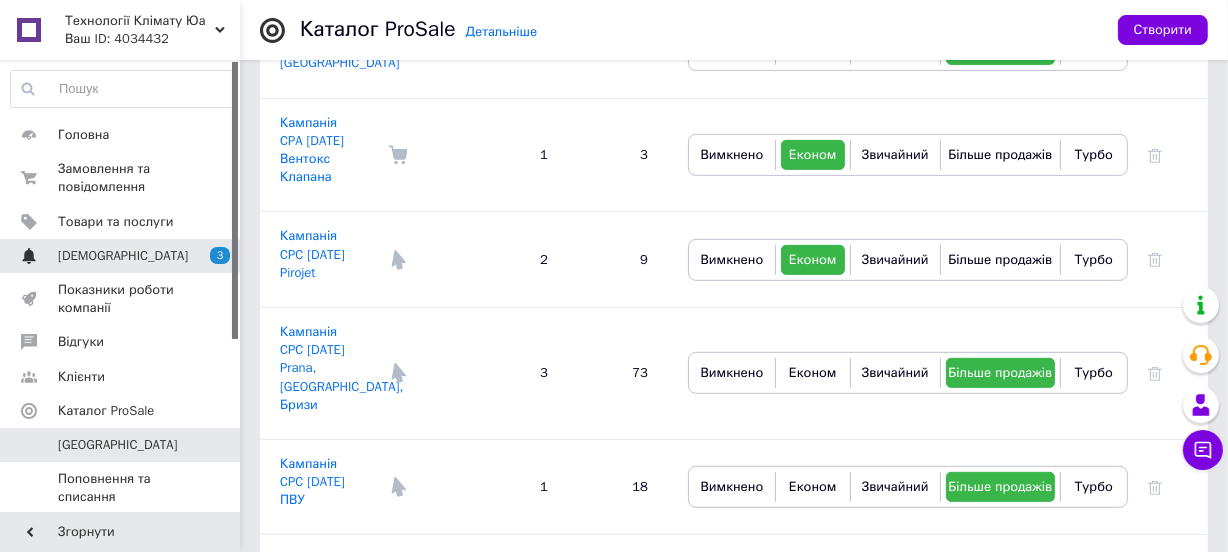 scroll, scrollTop: 532, scrollLeft: 0, axis: vertical 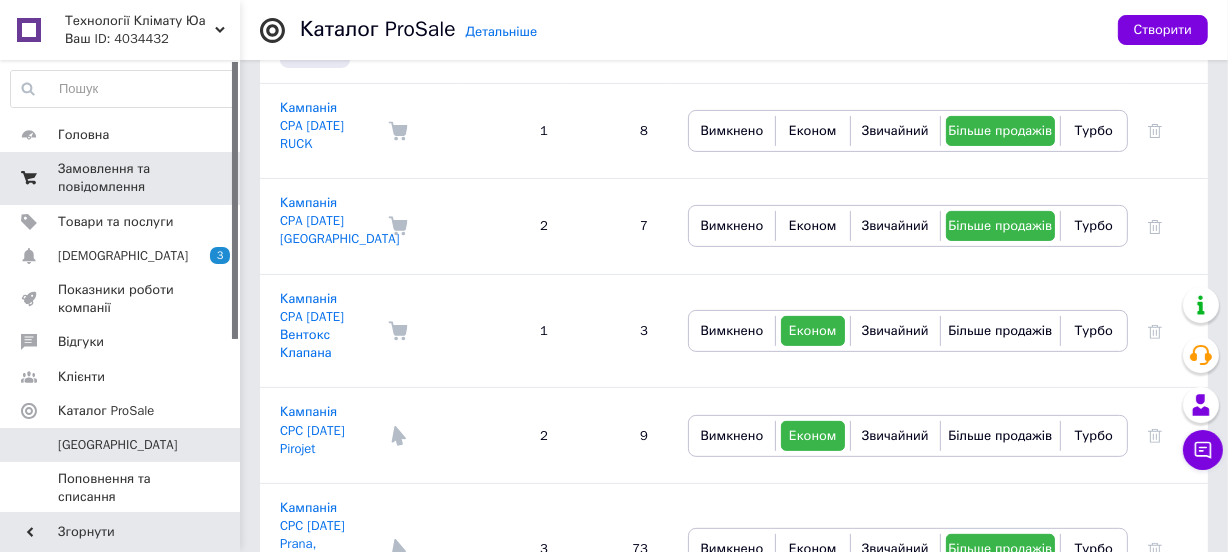 click on "Замовлення та повідомлення" at bounding box center [121, 178] 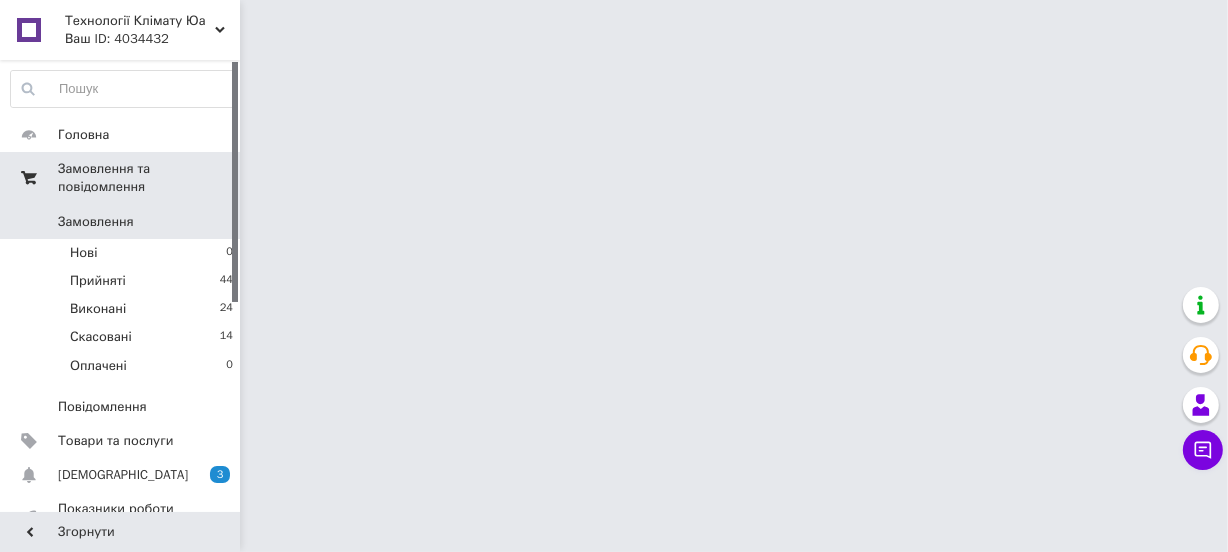 scroll, scrollTop: 0, scrollLeft: 0, axis: both 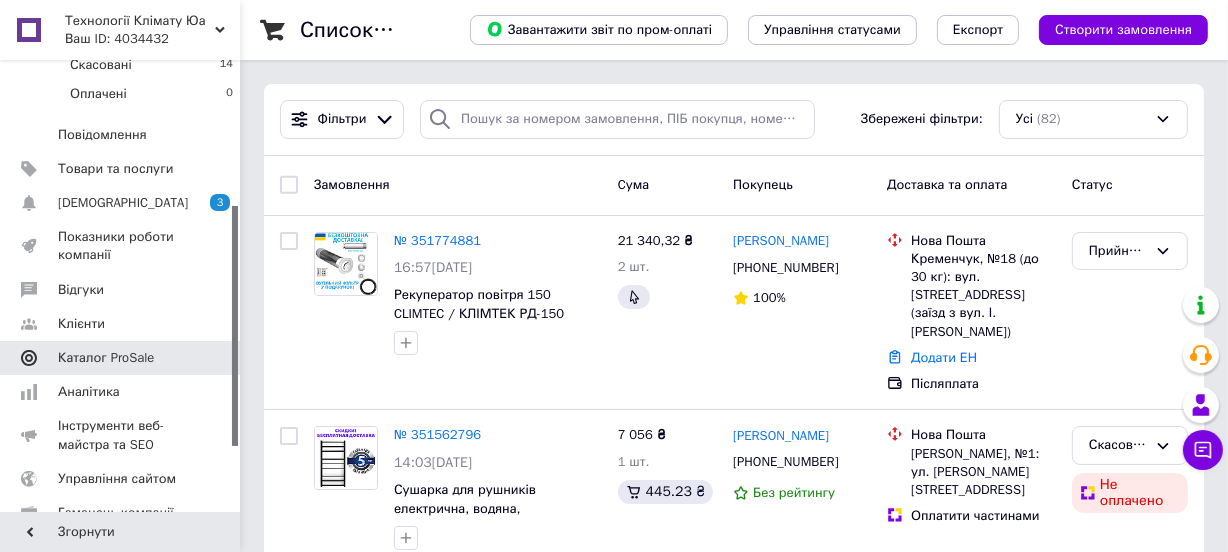 click on "Каталог ProSale" at bounding box center (106, 358) 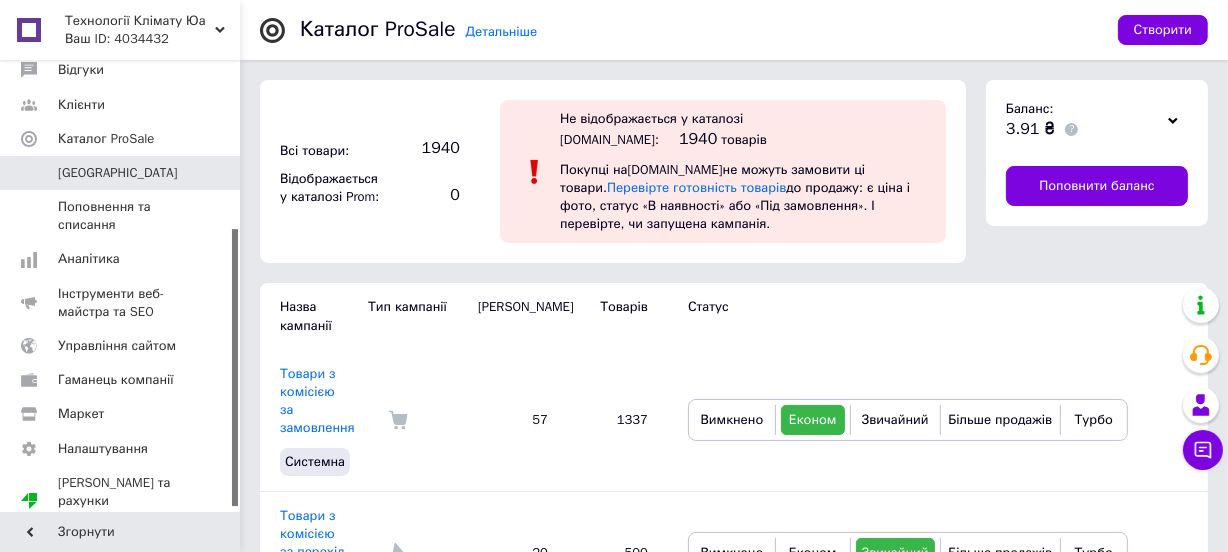 scroll, scrollTop: 0, scrollLeft: 0, axis: both 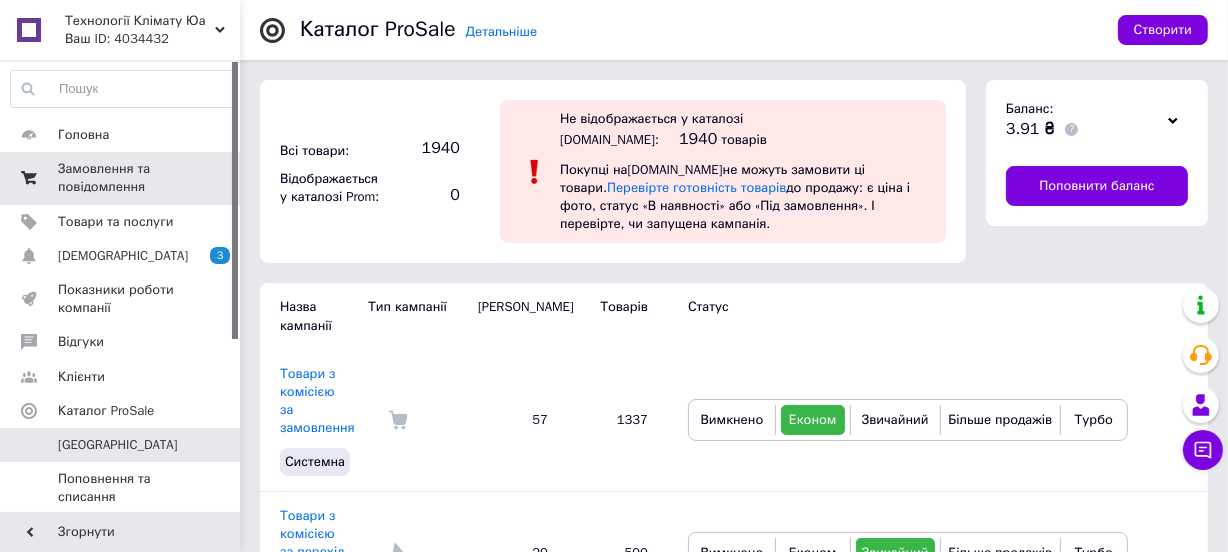 click on "Замовлення та повідомлення" at bounding box center (121, 178) 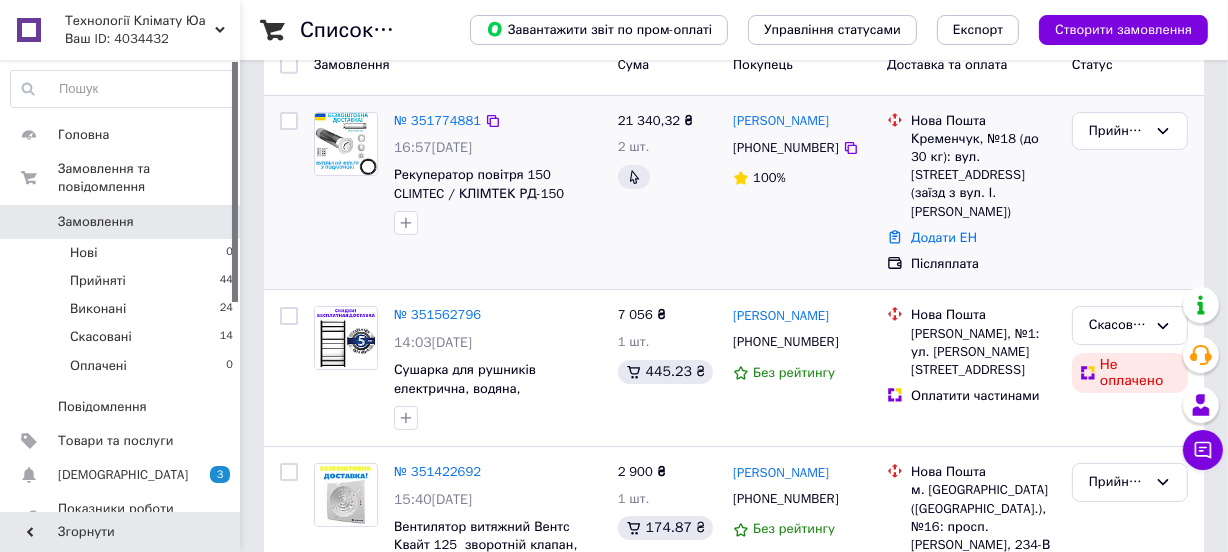 scroll, scrollTop: 0, scrollLeft: 0, axis: both 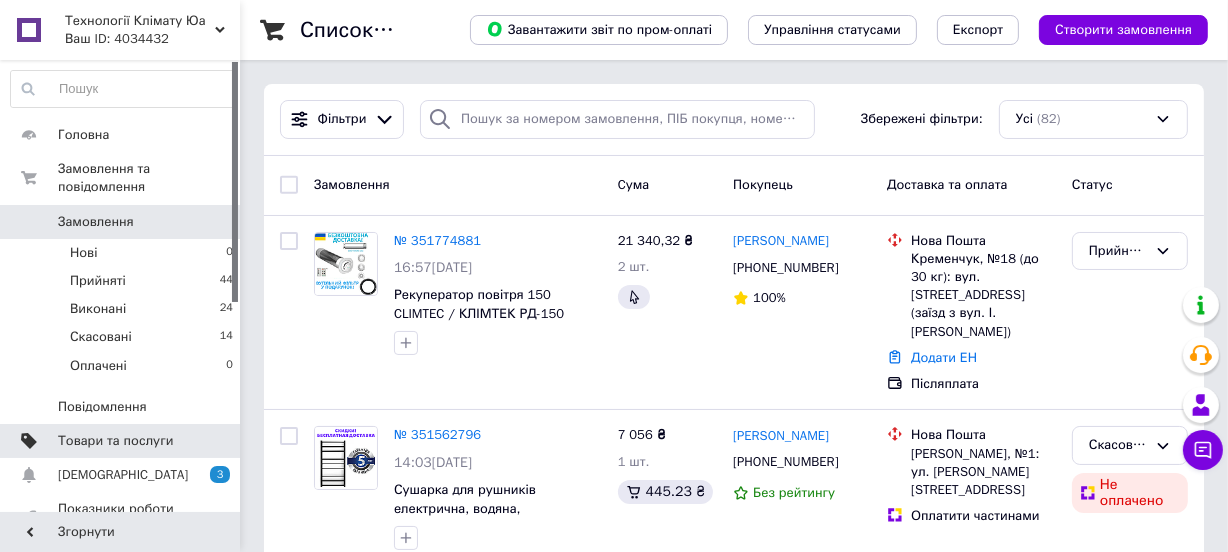 click on "Товари та послуги" at bounding box center [115, 441] 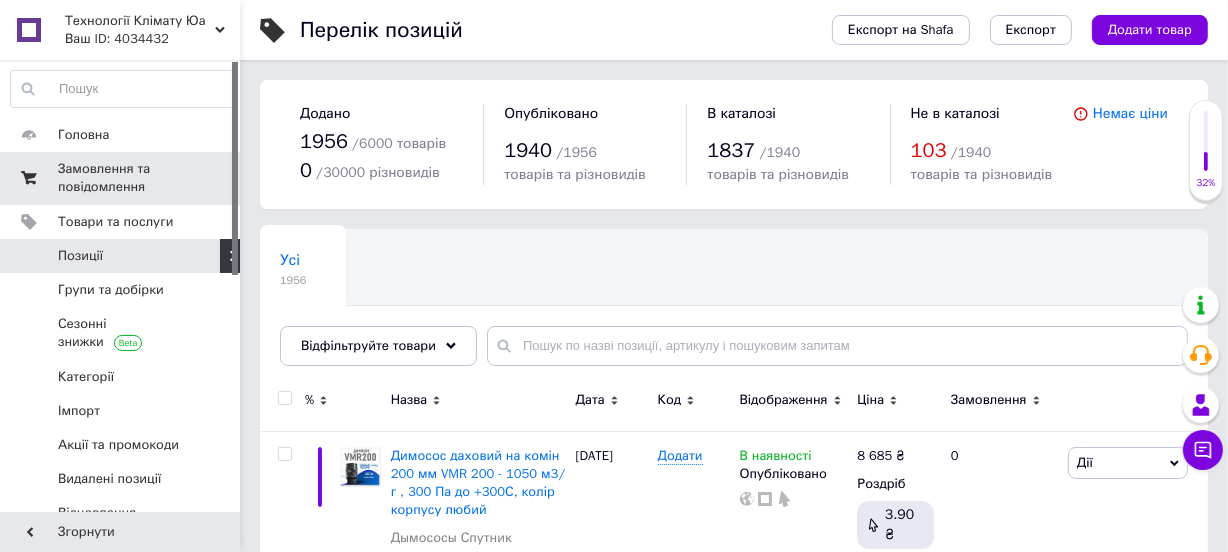 click on "Замовлення та повідомлення" at bounding box center (121, 178) 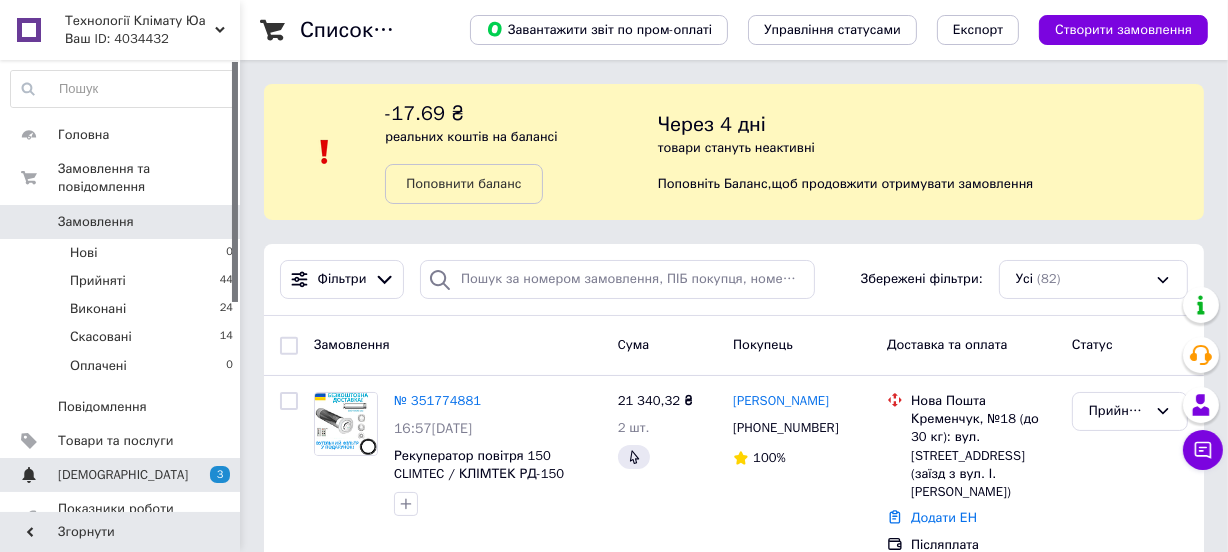 click on "[DEMOGRAPHIC_DATA] 3" at bounding box center (122, 475) 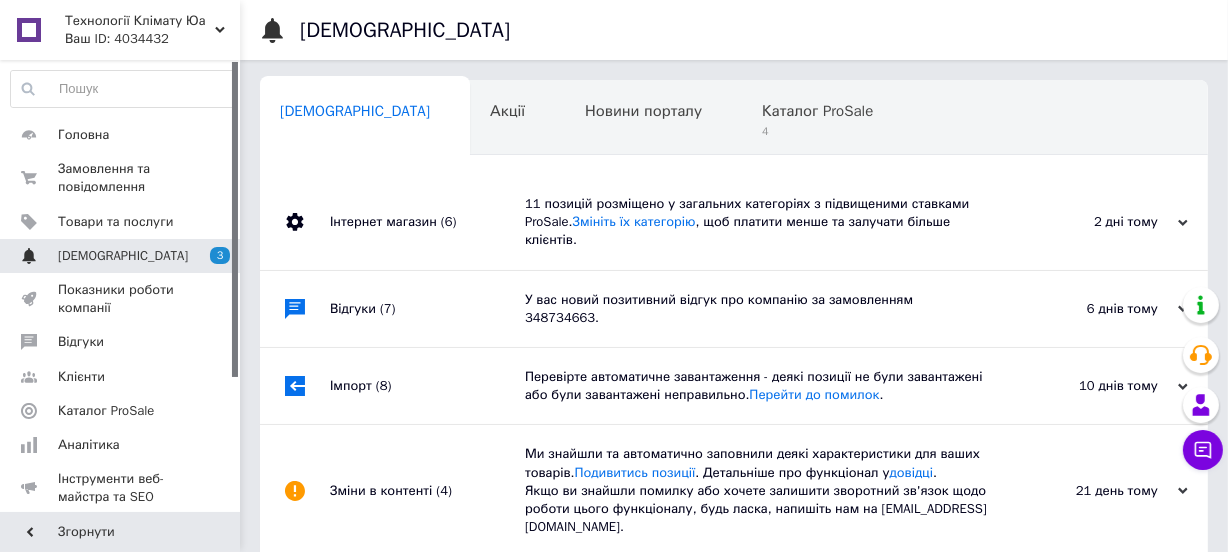 scroll, scrollTop: 0, scrollLeft: 2, axis: horizontal 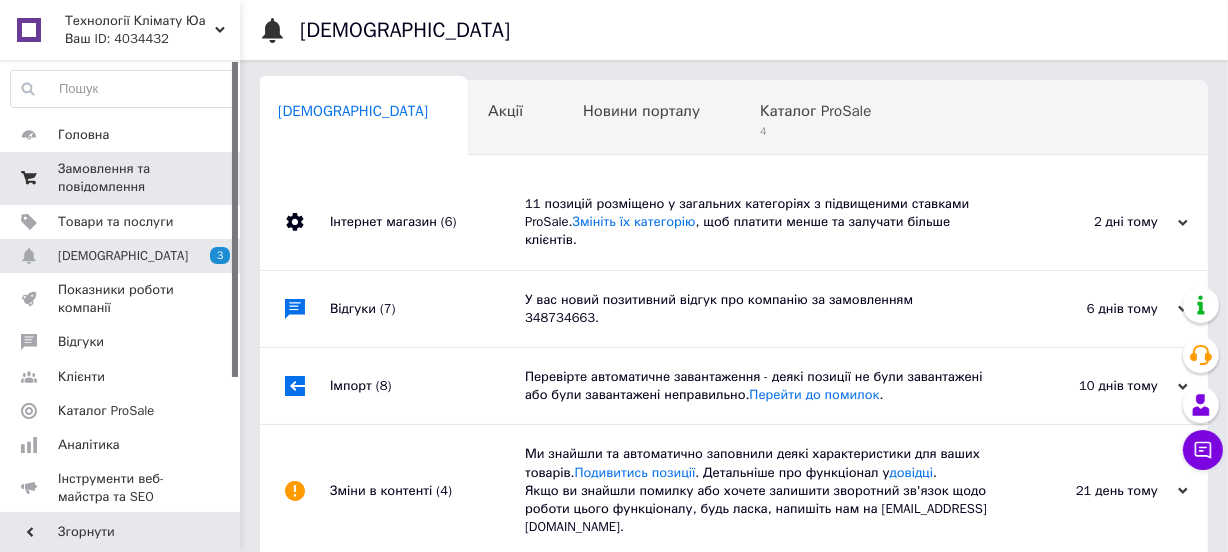 click on "Замовлення та повідомлення" at bounding box center [121, 178] 